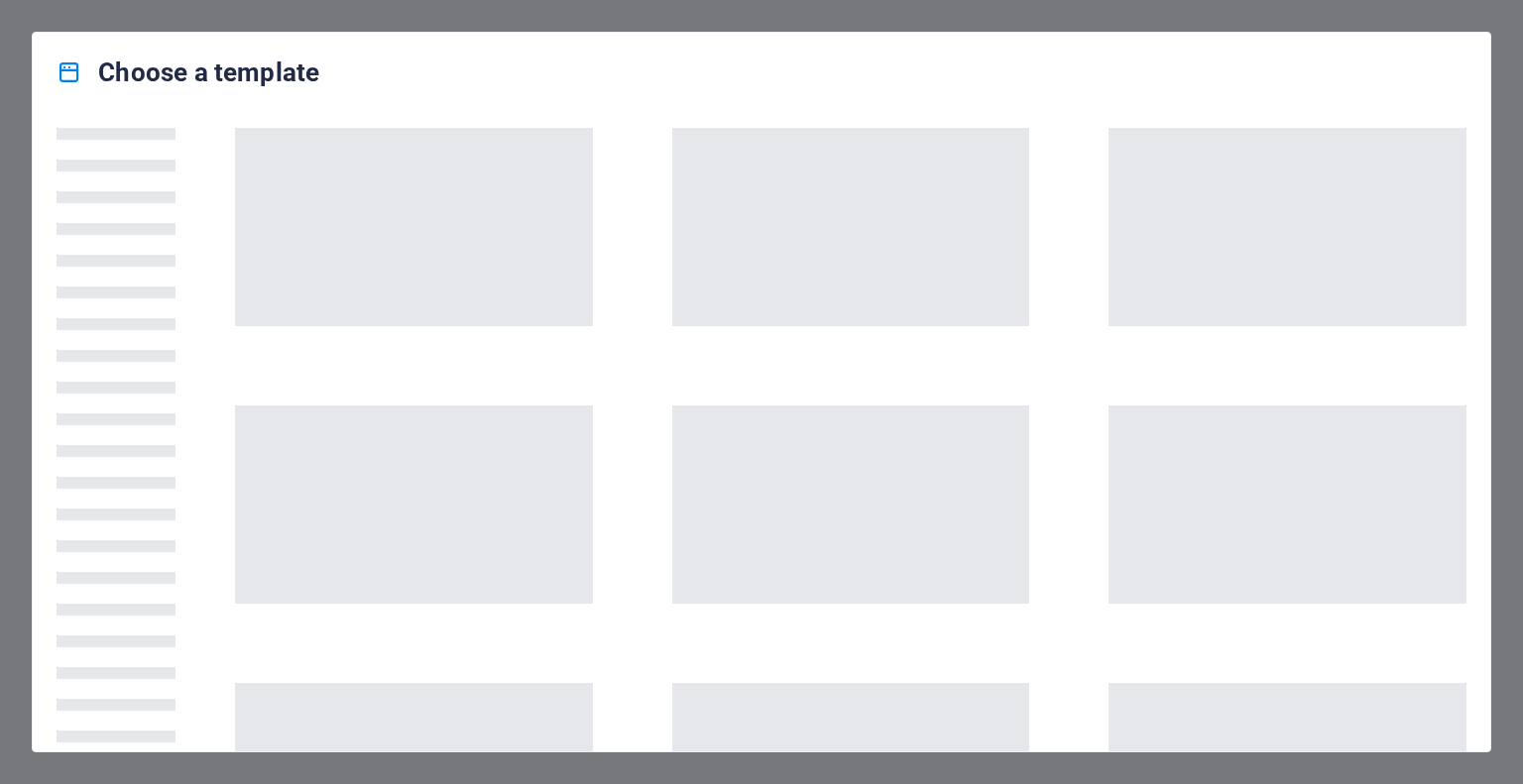 scroll, scrollTop: 0, scrollLeft: 0, axis: both 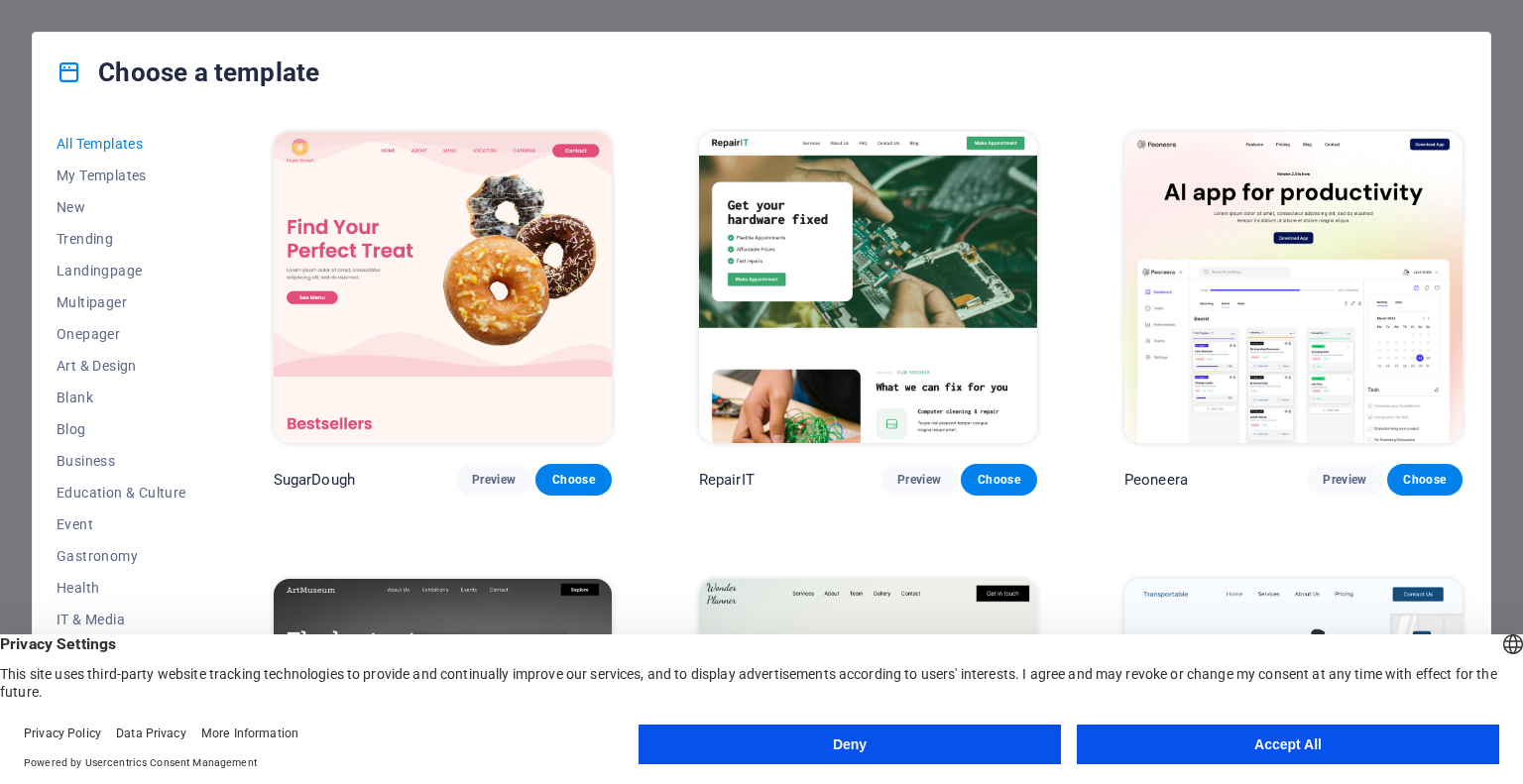 click on "Accept All" at bounding box center [1288, 744] 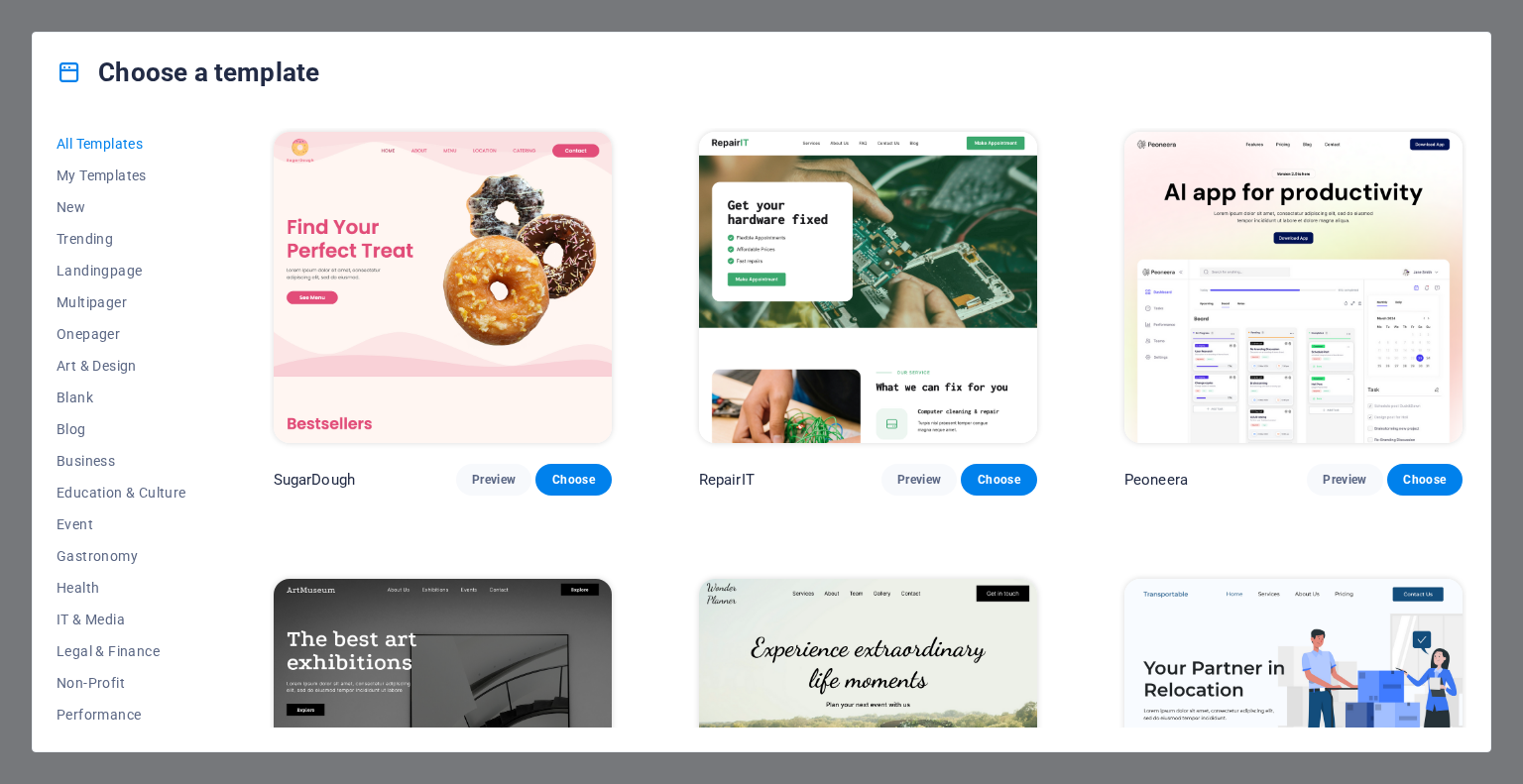 drag, startPoint x: 201, startPoint y: 493, endPoint x: 226, endPoint y: 669, distance: 177.7667 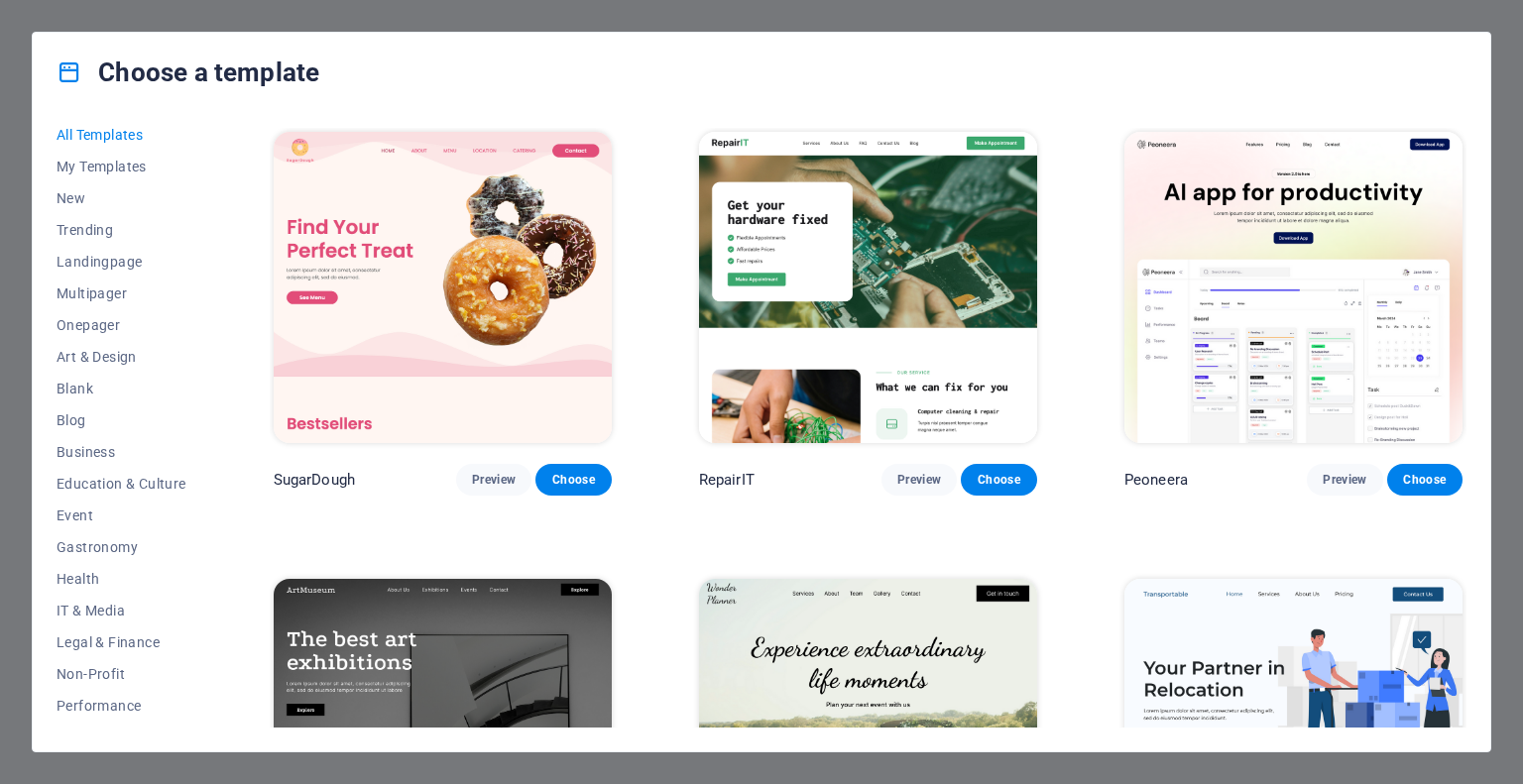 scroll, scrollTop: 0, scrollLeft: 0, axis: both 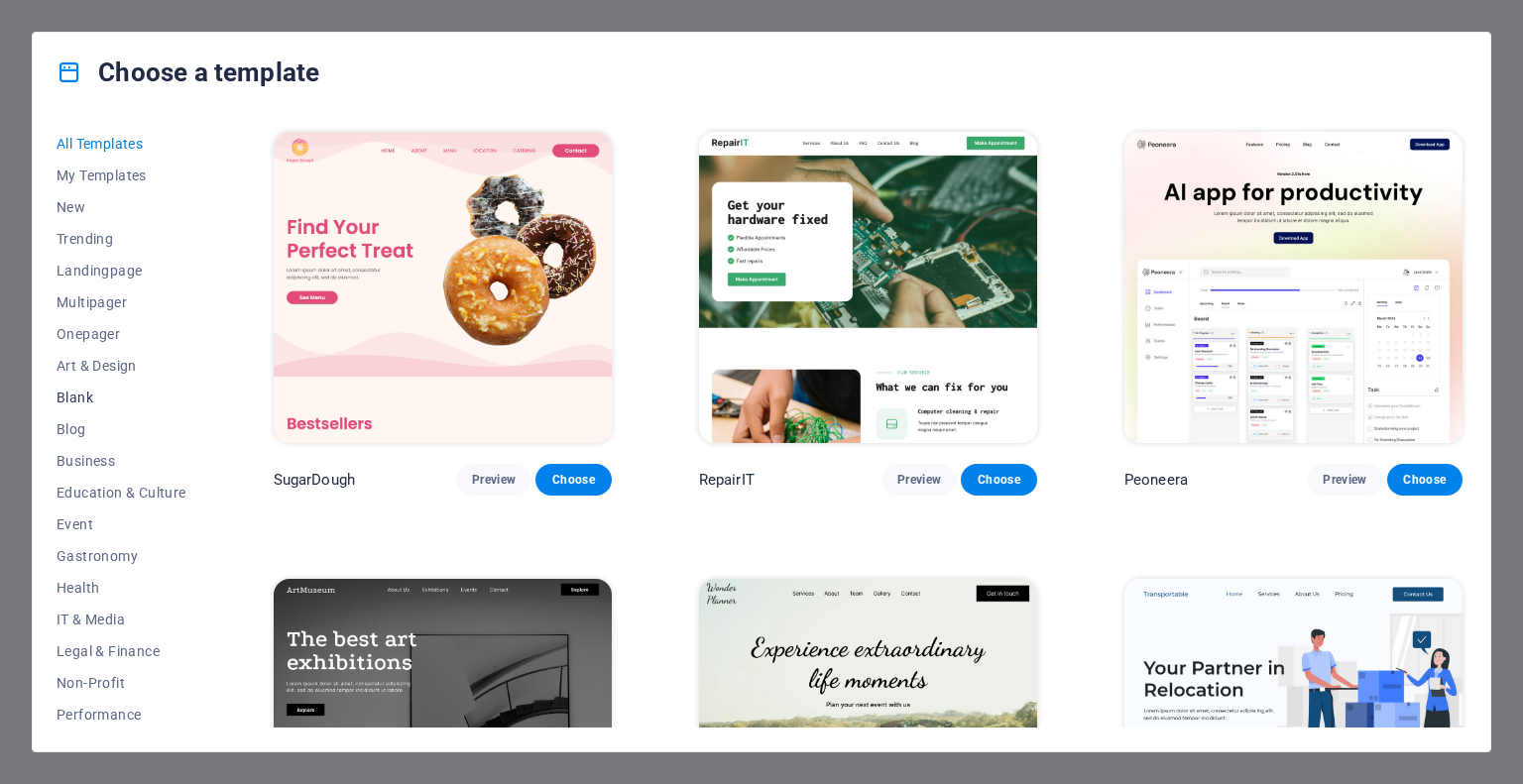 click on "Blank" at bounding box center (121, 397) 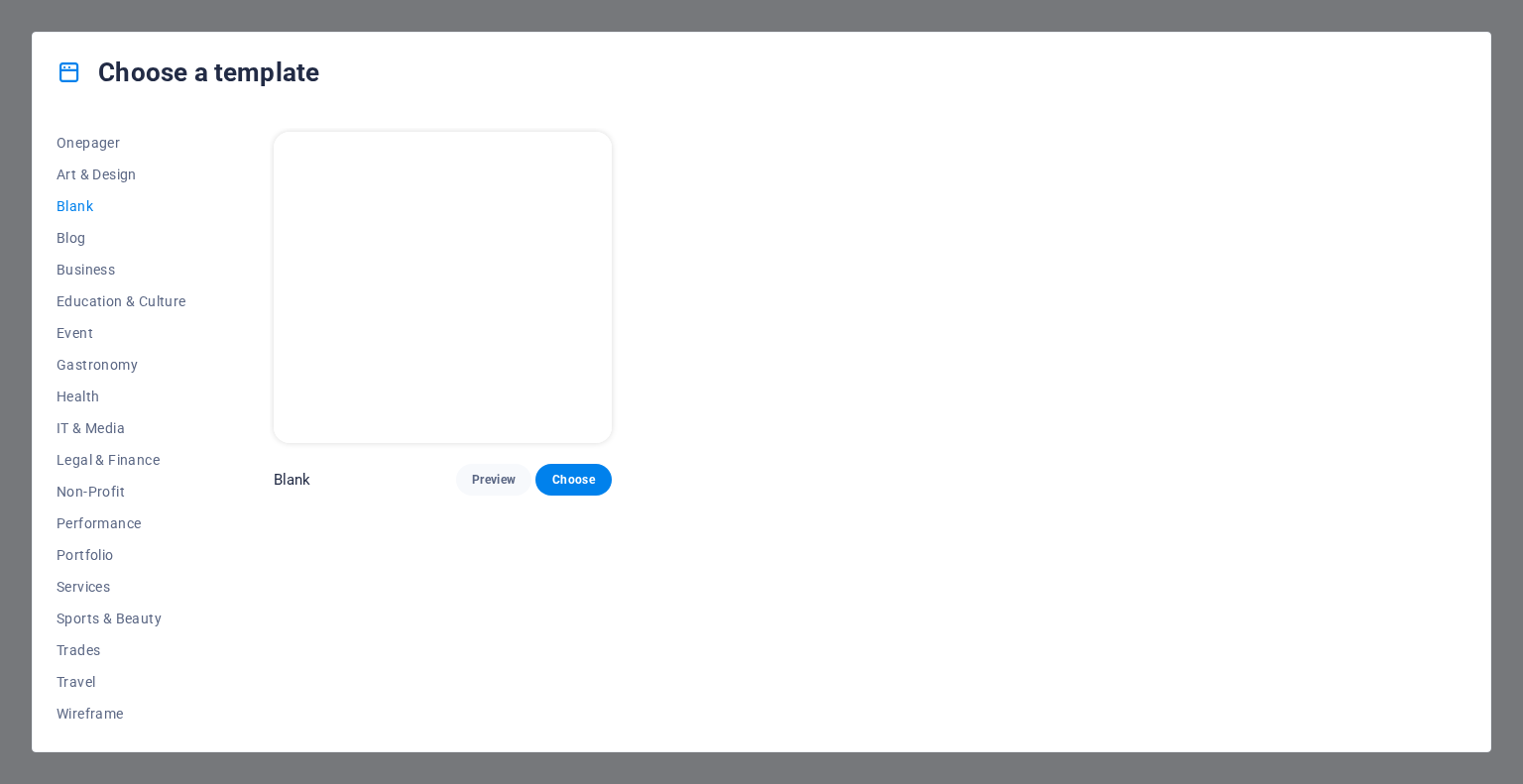 scroll, scrollTop: 192, scrollLeft: 0, axis: vertical 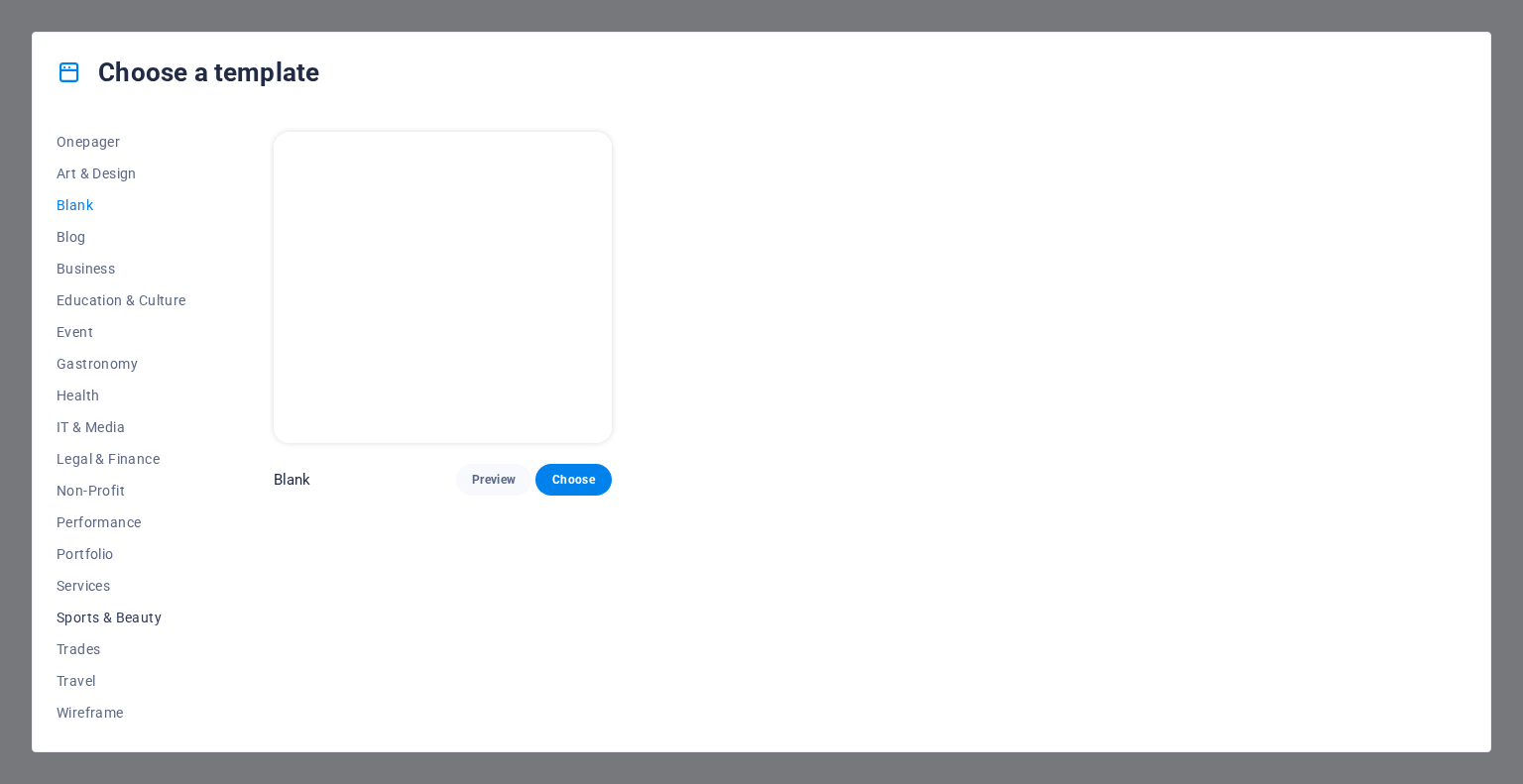 click on "Sports & Beauty" at bounding box center [121, 617] 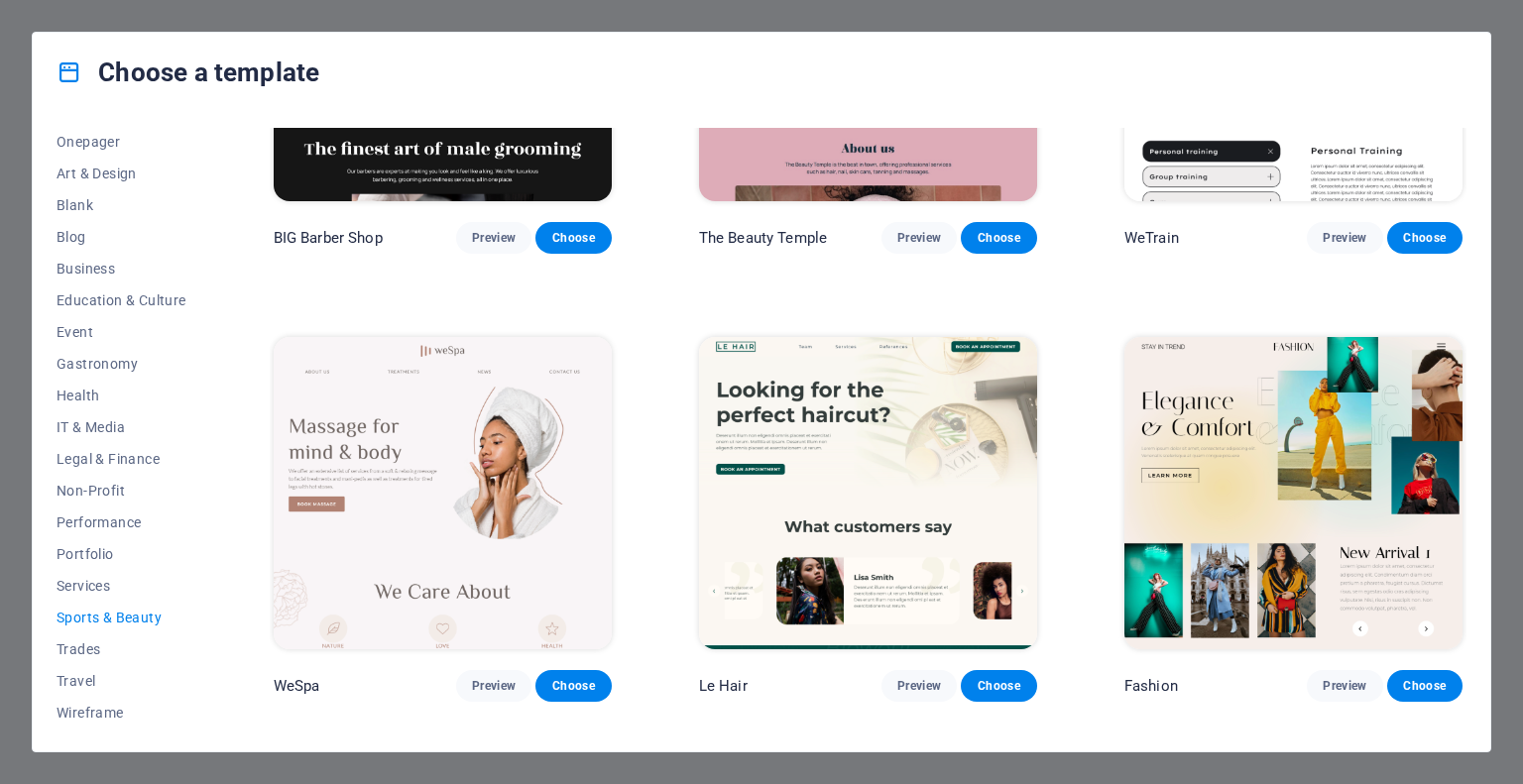 scroll, scrollTop: 531, scrollLeft: 0, axis: vertical 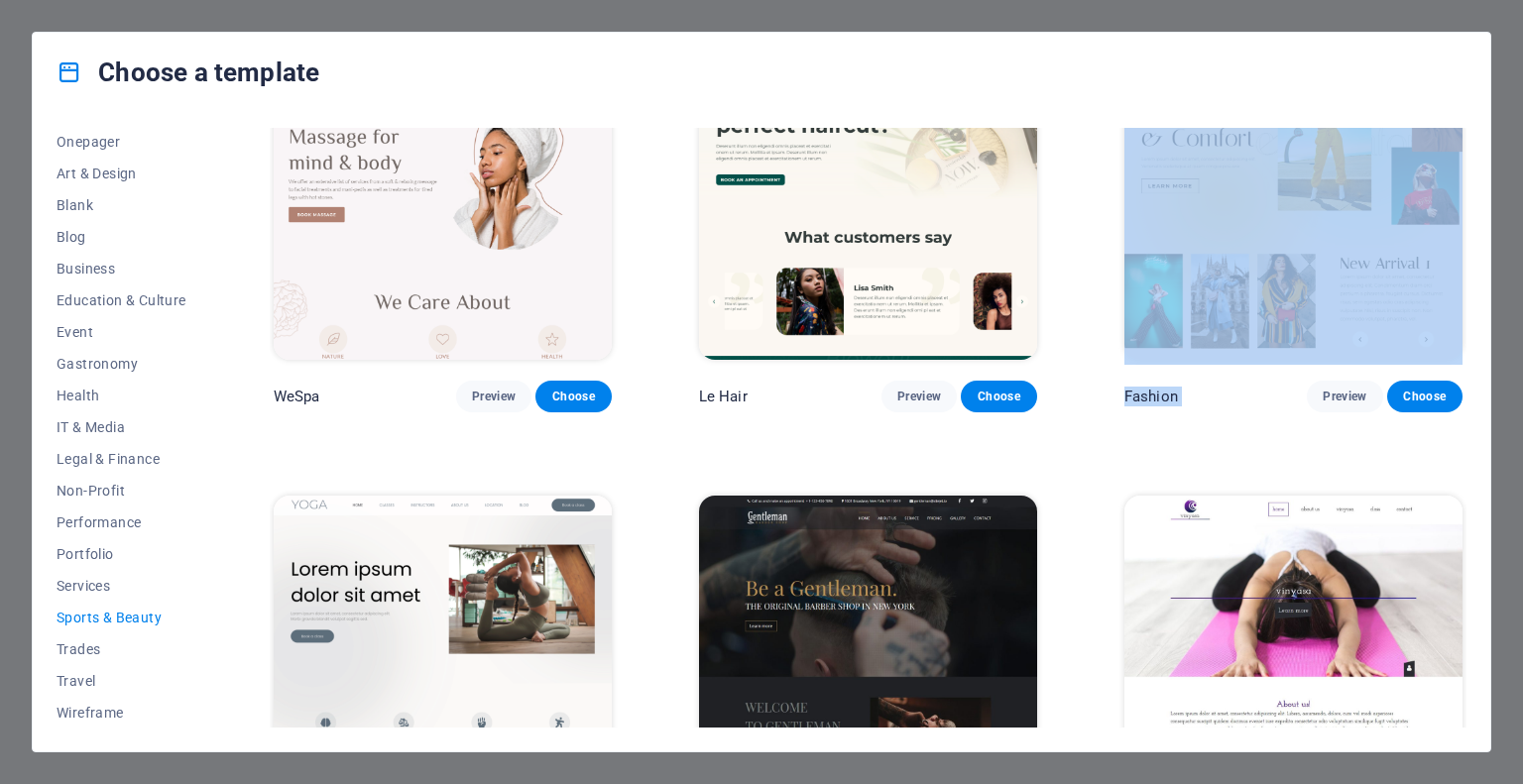 drag, startPoint x: 1444, startPoint y: 422, endPoint x: 1443, endPoint y: 344, distance: 78.00641 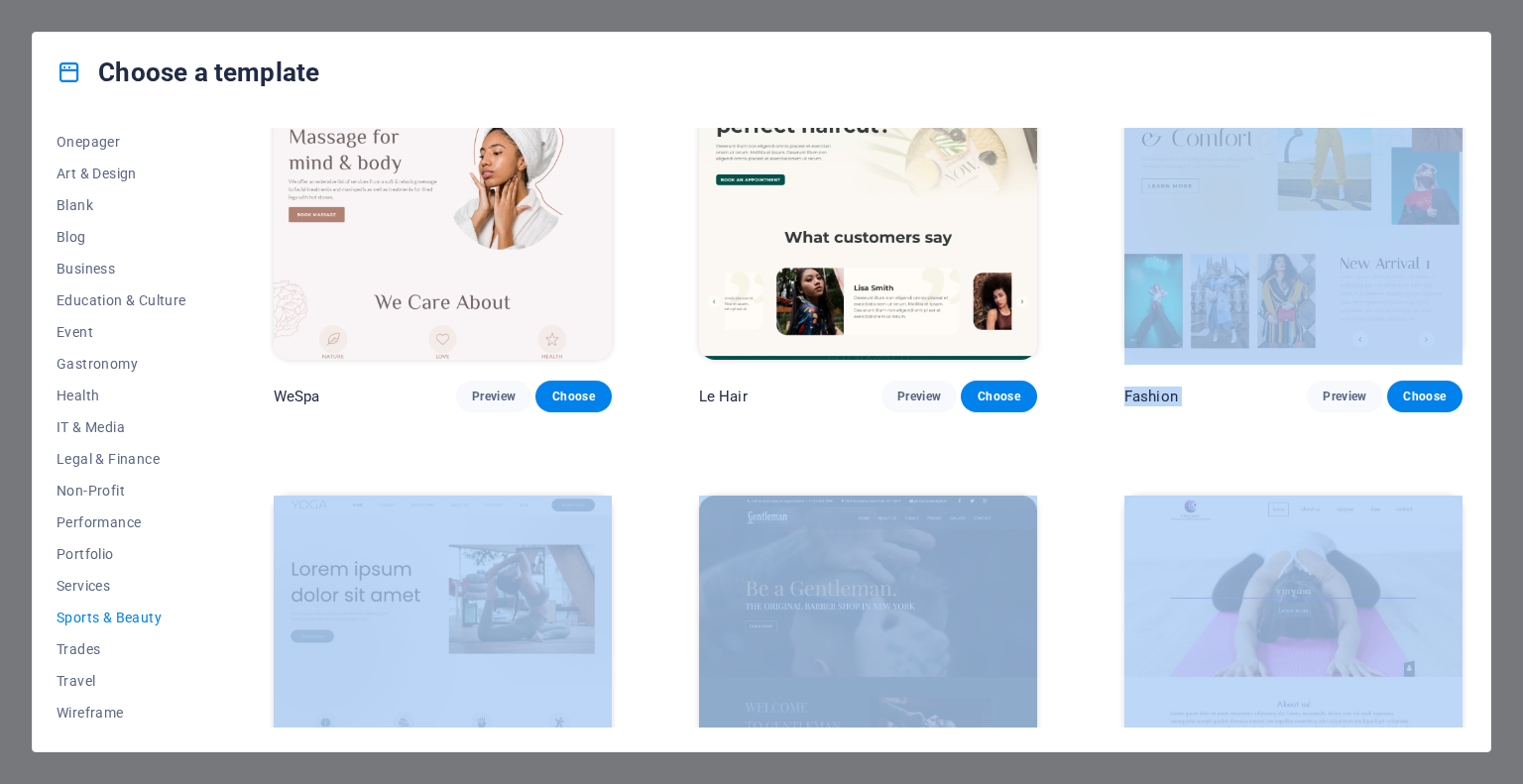 drag, startPoint x: 1466, startPoint y: 348, endPoint x: 1450, endPoint y: 515, distance: 167.76472 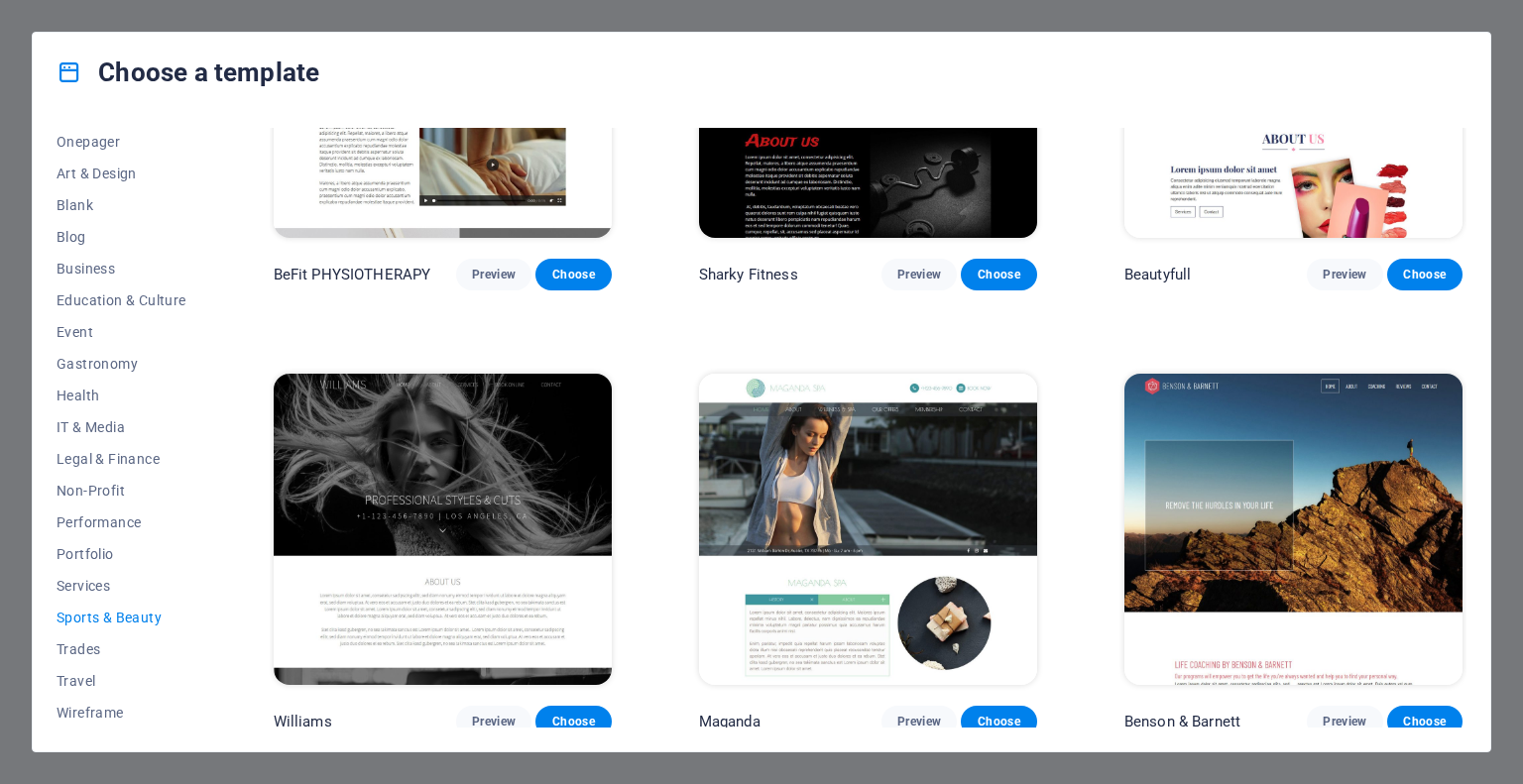 scroll, scrollTop: 1252, scrollLeft: 0, axis: vertical 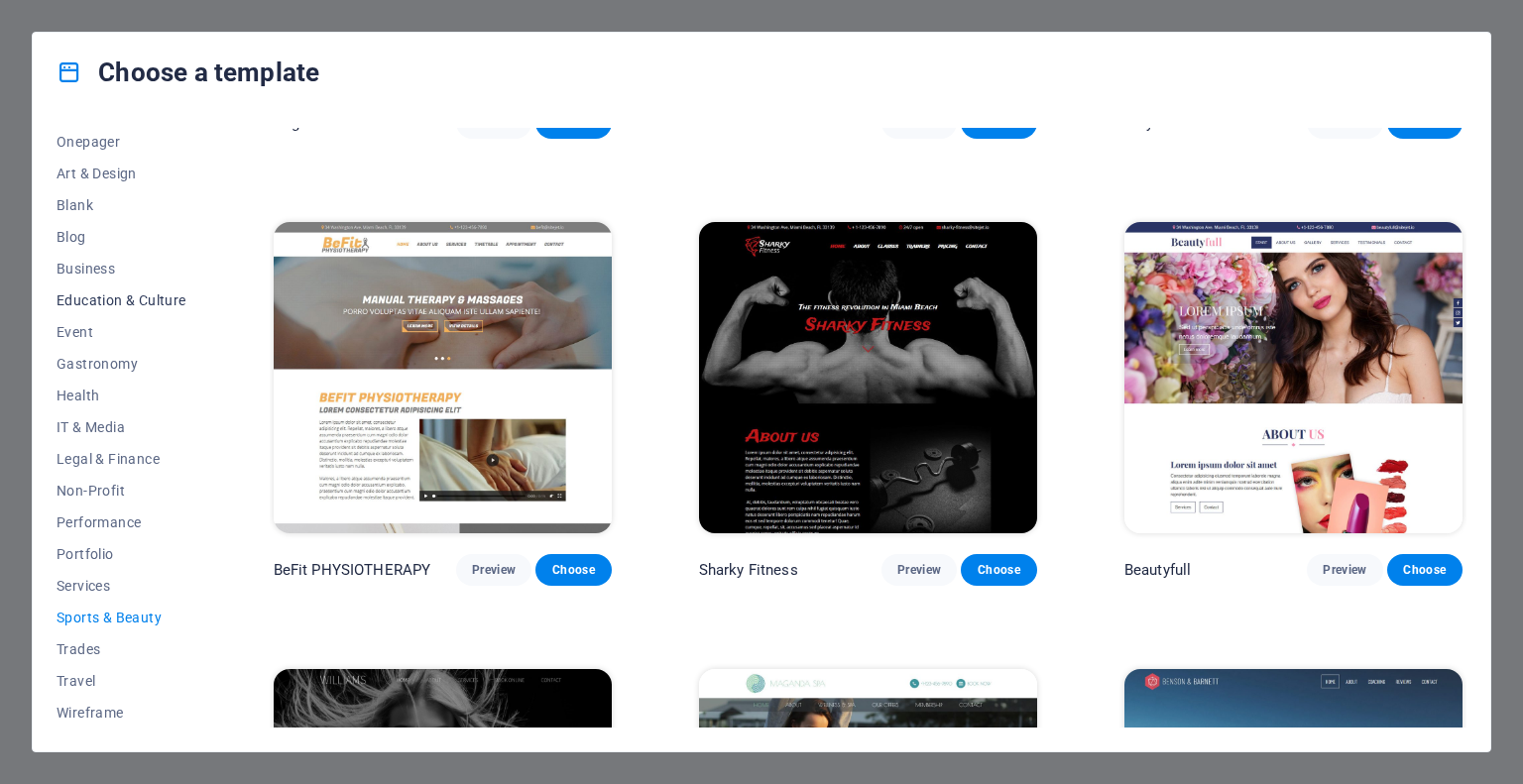 click on "Education & Culture" at bounding box center [121, 300] 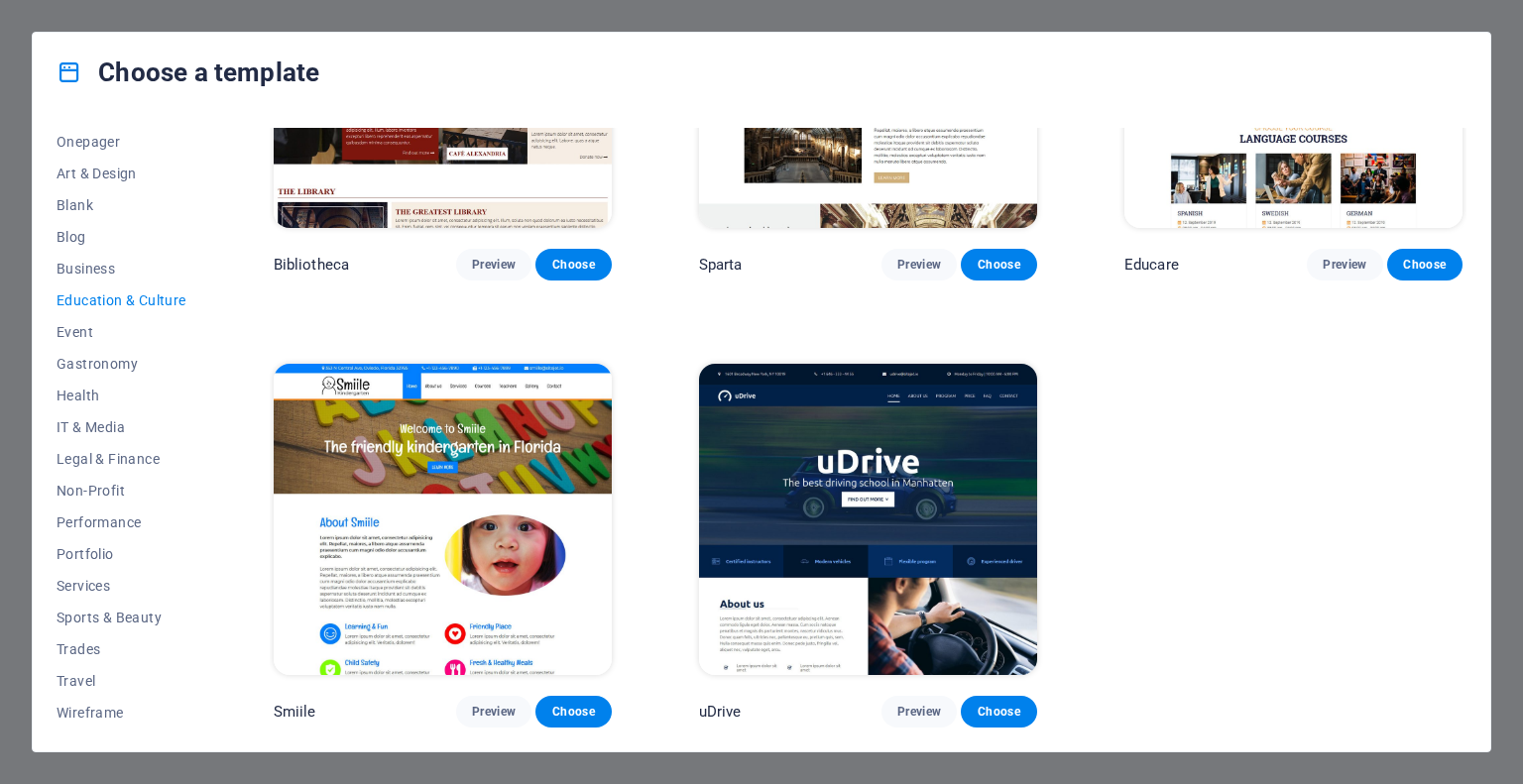 scroll, scrollTop: 0, scrollLeft: 0, axis: both 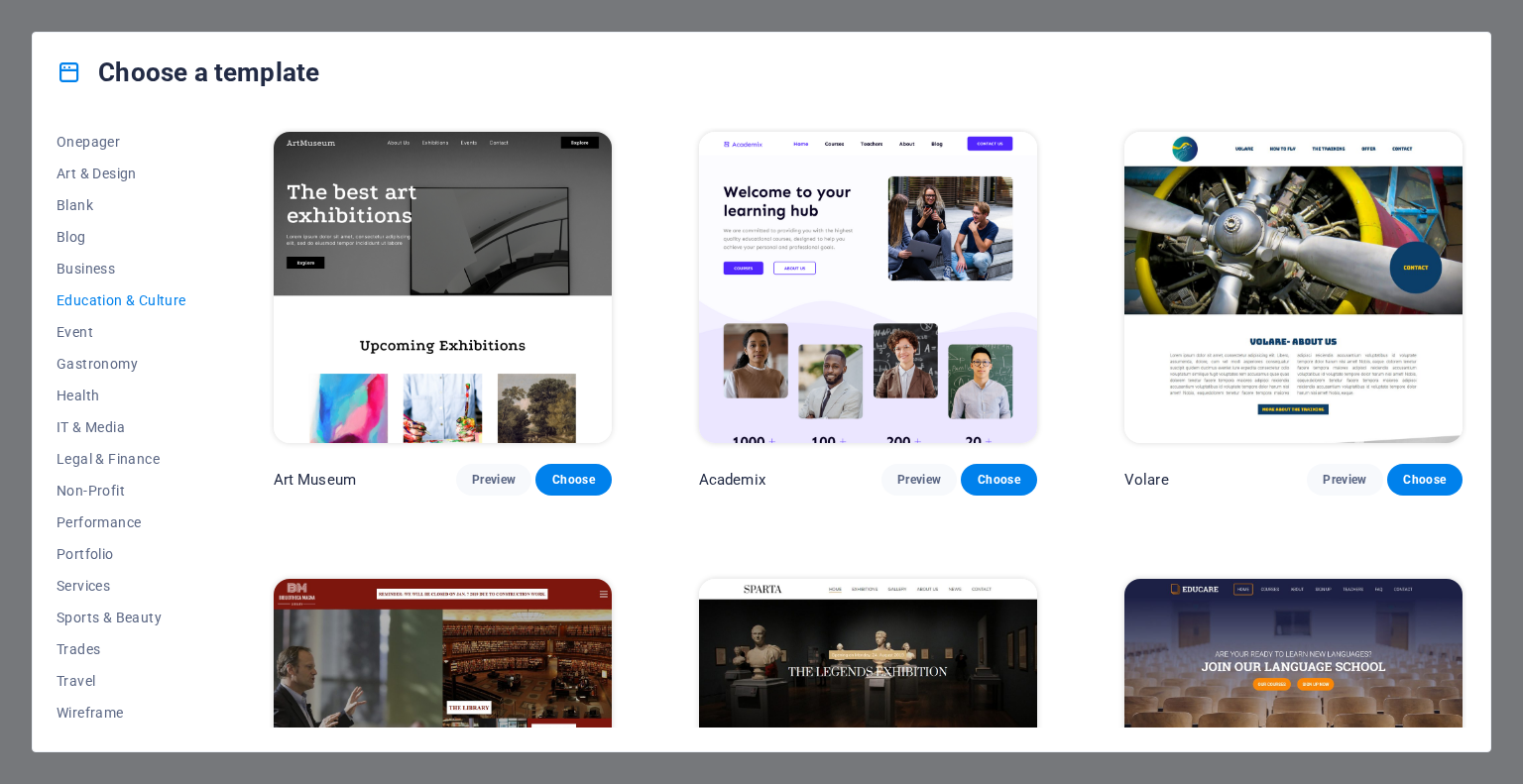 click on "Art Museum Preview Choose Academix Preview Choose Volare Preview Choose Bibliotheca Preview Choose Sparta Preview Choose Educare Preview Choose Smiile Preview Choose uDrive Preview Choose" at bounding box center [868, 759] 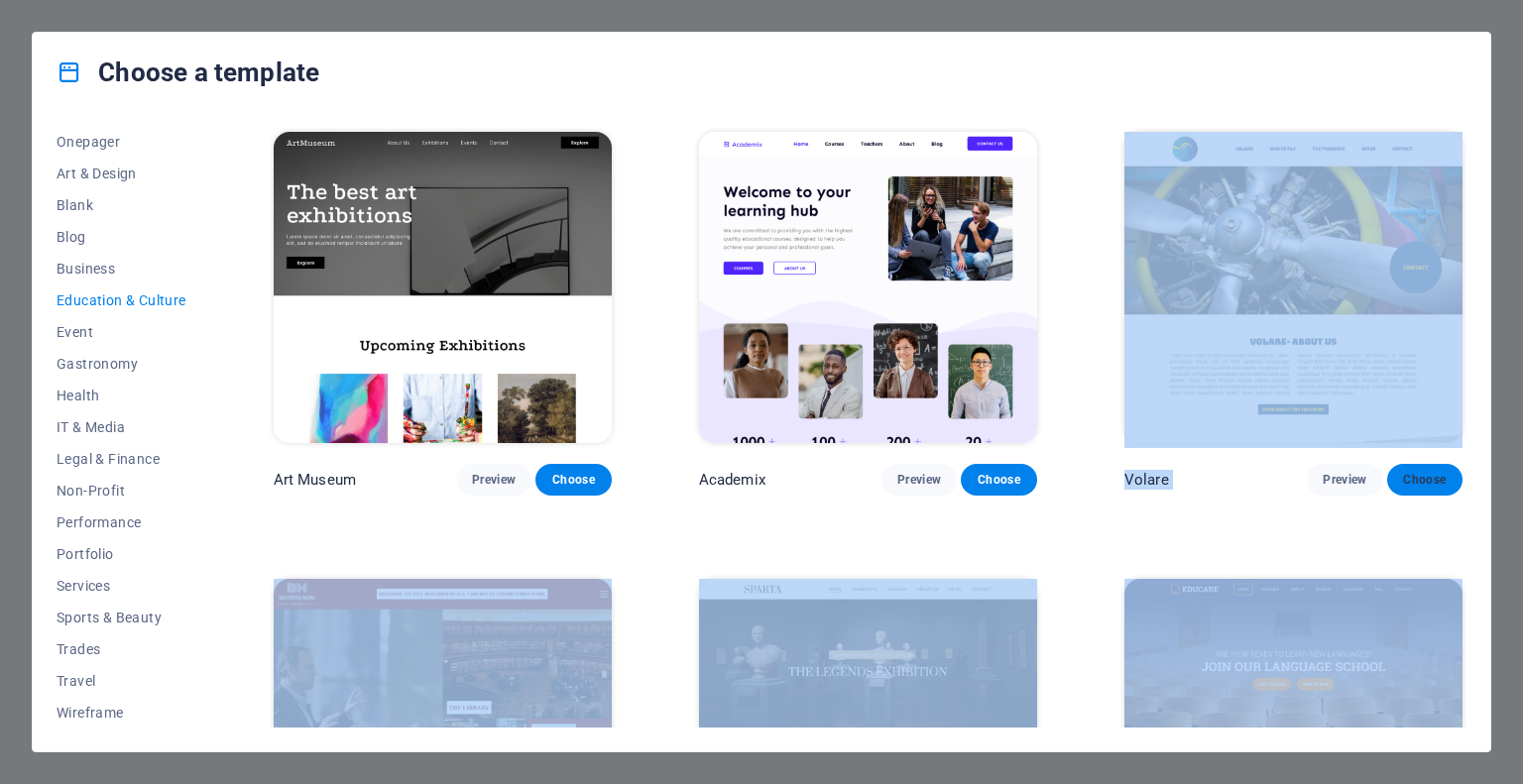 drag, startPoint x: 1481, startPoint y: 352, endPoint x: 1412, endPoint y: 478, distance: 143.6558 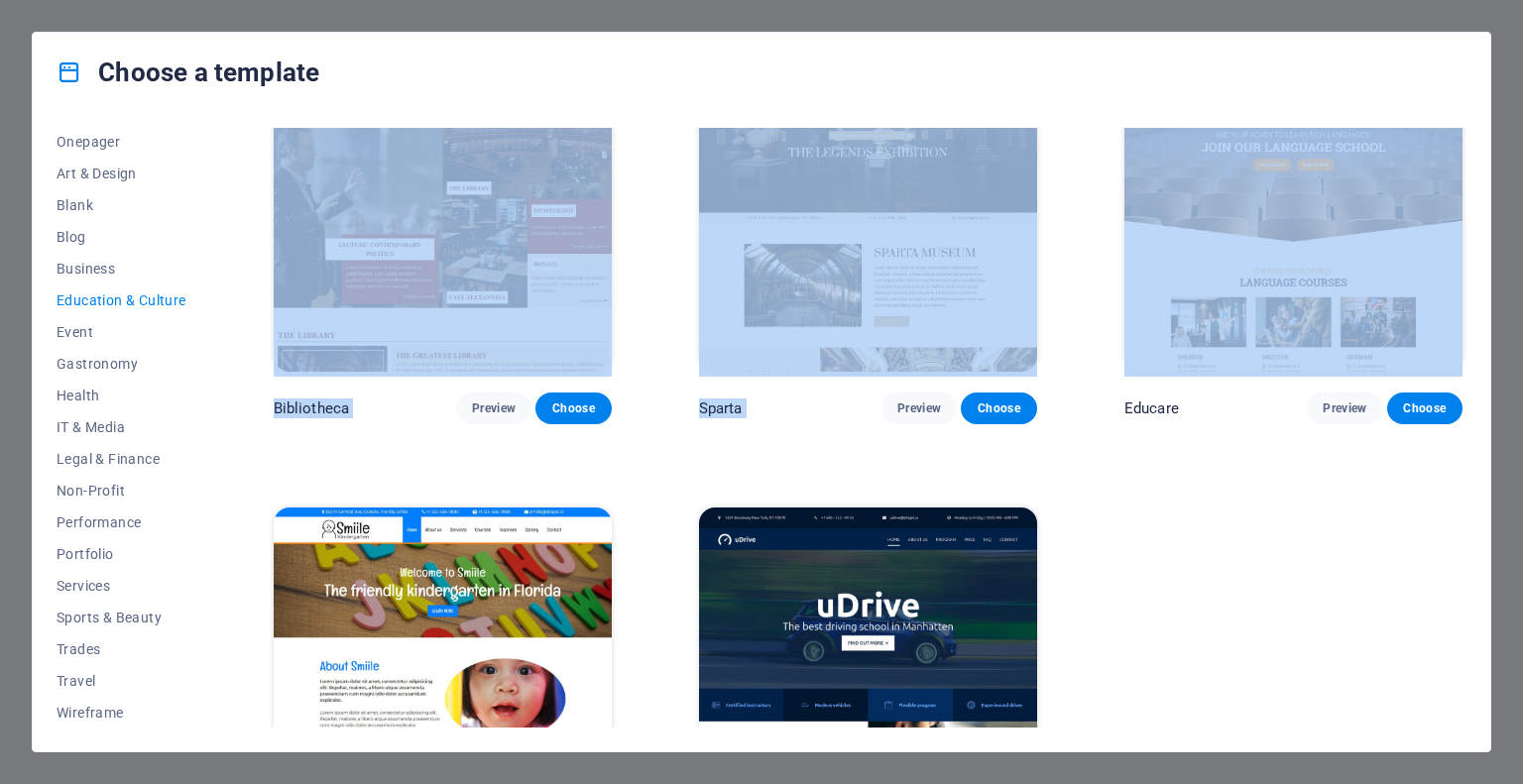 scroll, scrollTop: 656, scrollLeft: 0, axis: vertical 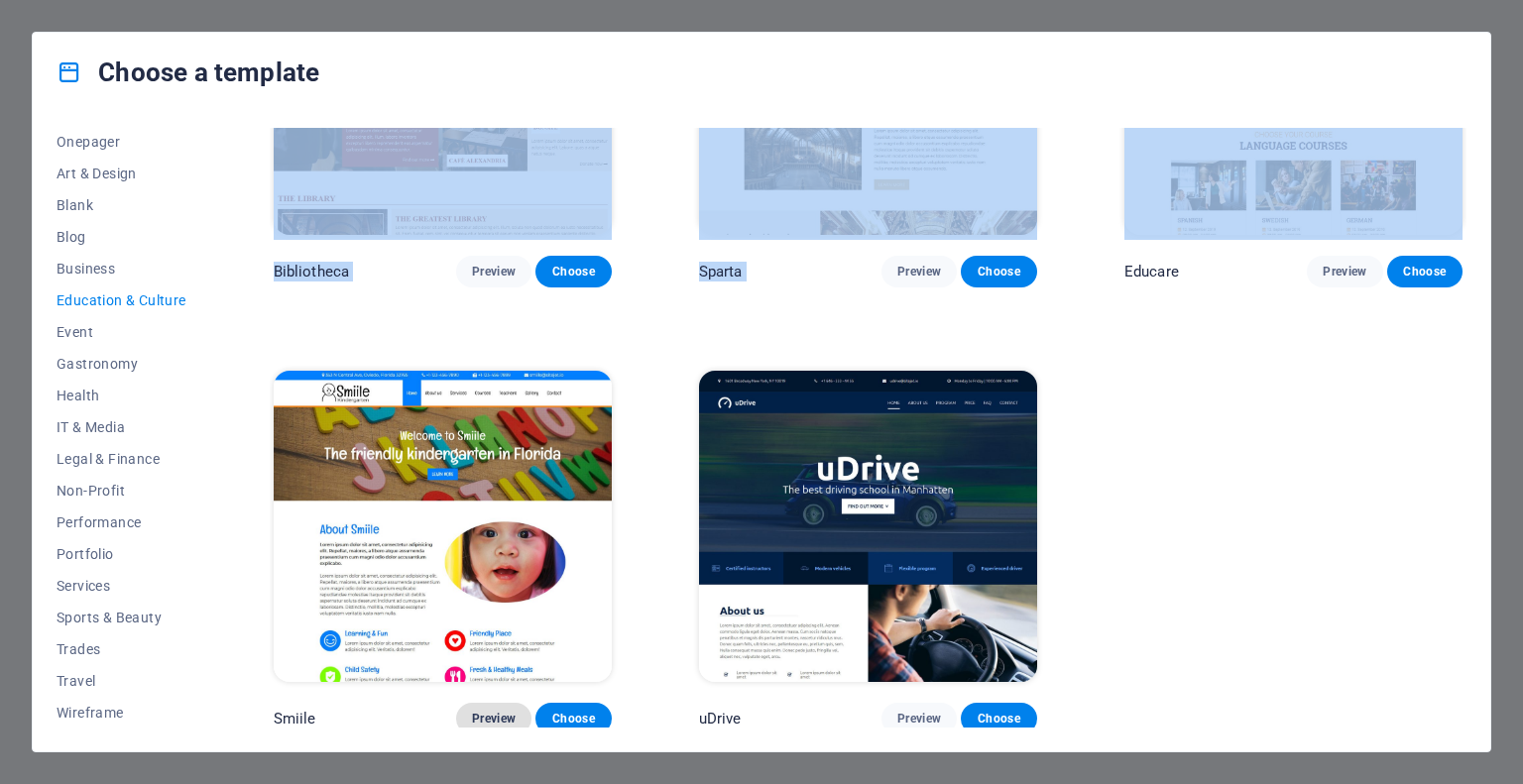 click on "Preview" at bounding box center [494, 719] 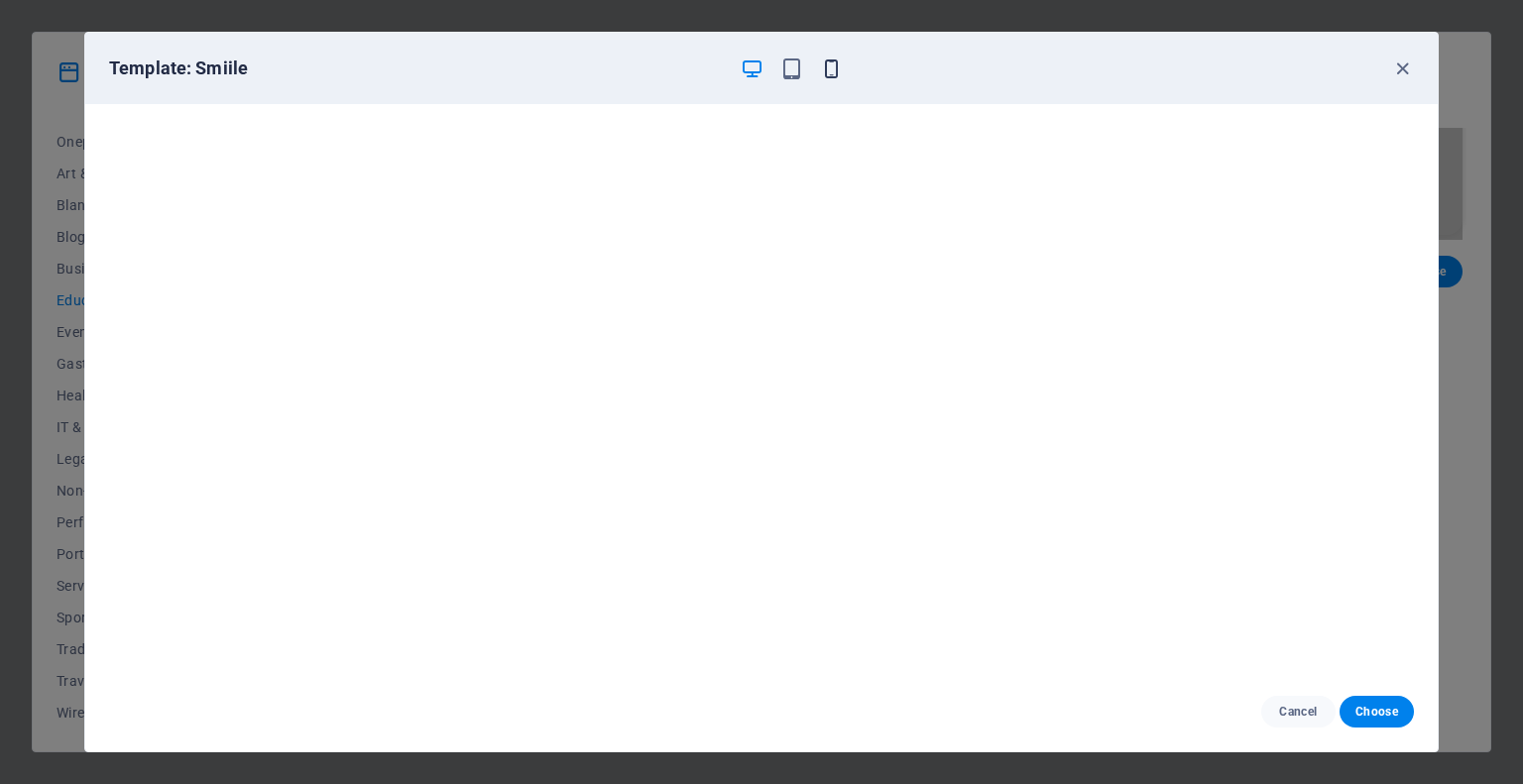 click at bounding box center [831, 68] 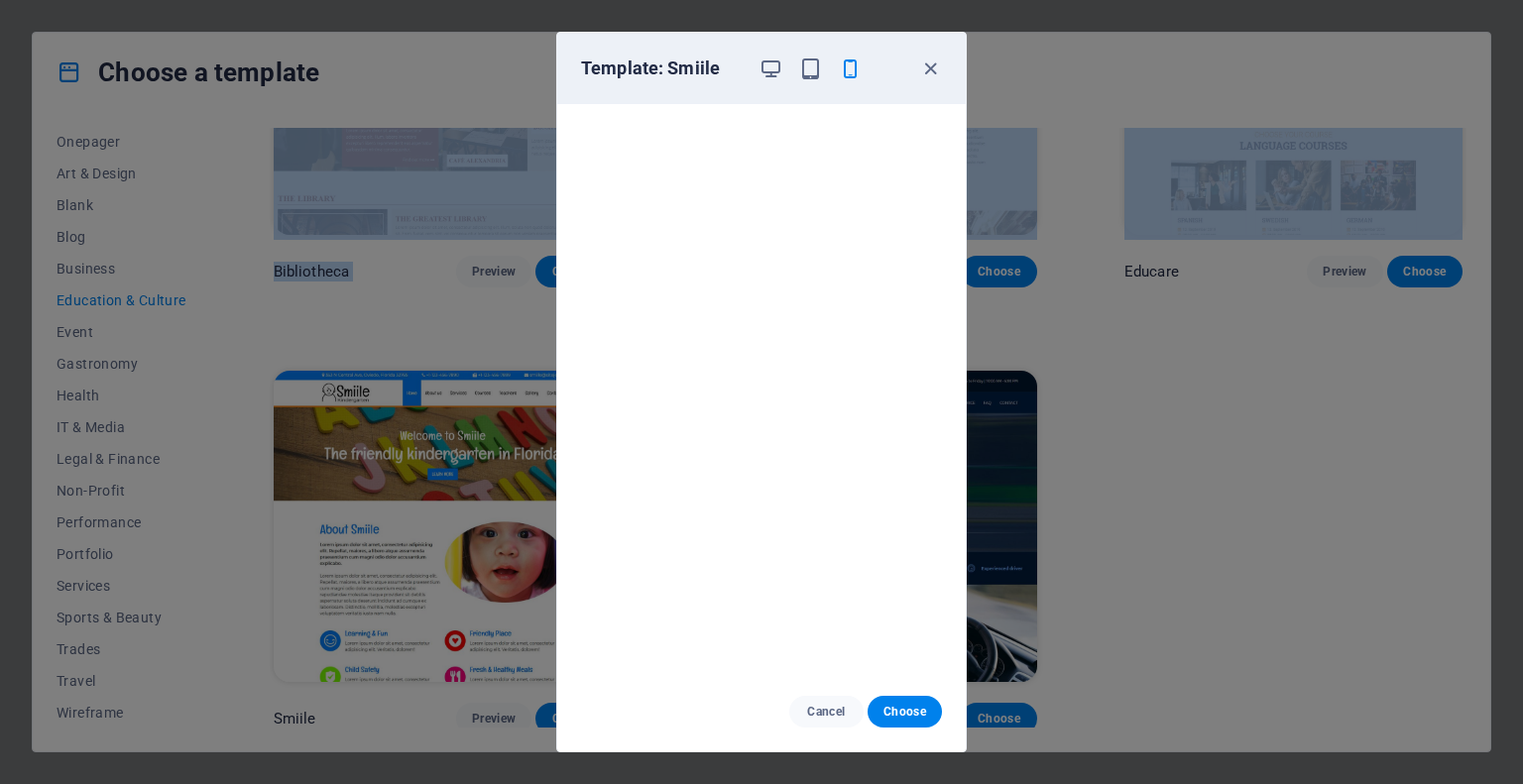 click at bounding box center (850, 68) 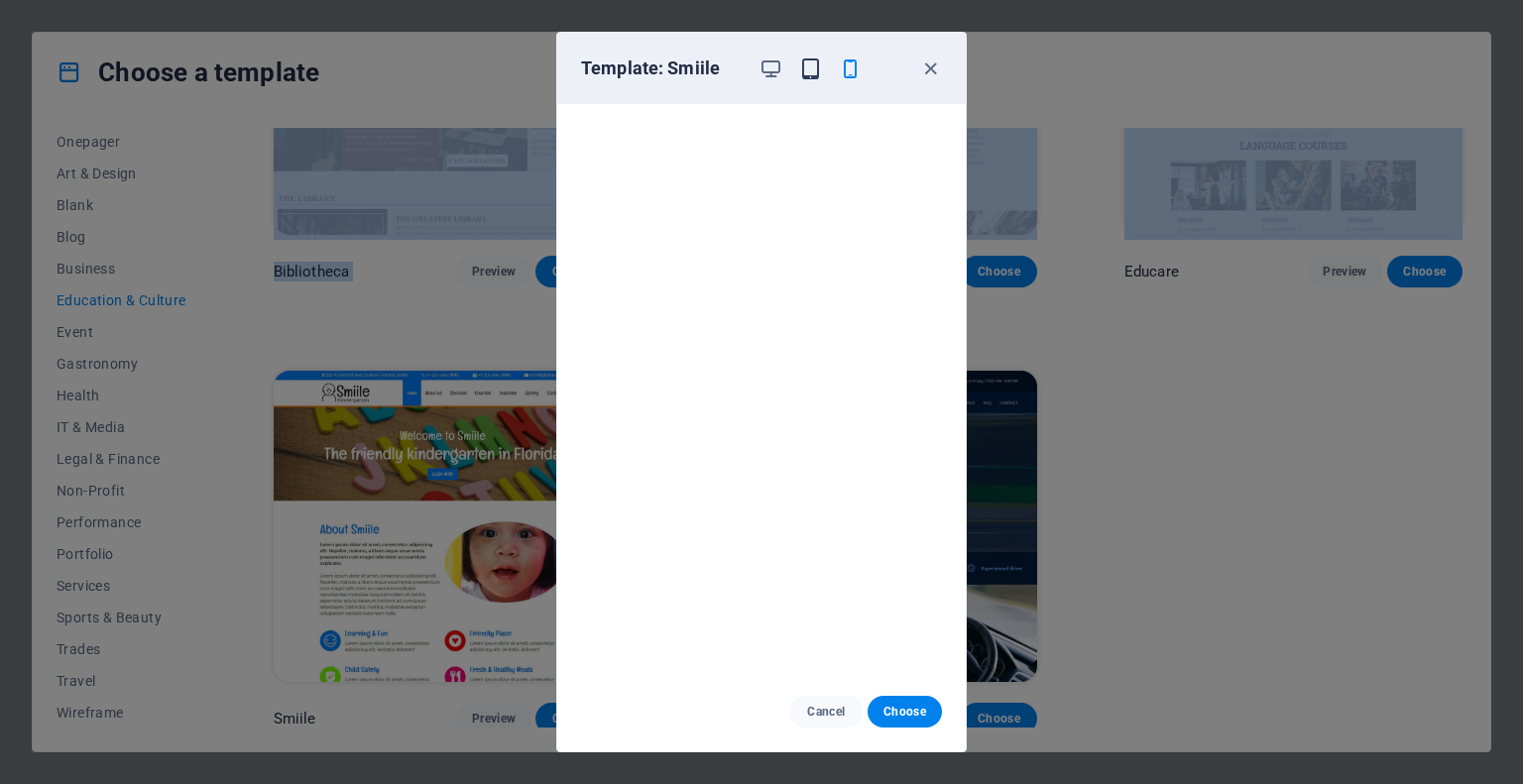 click at bounding box center [810, 68] 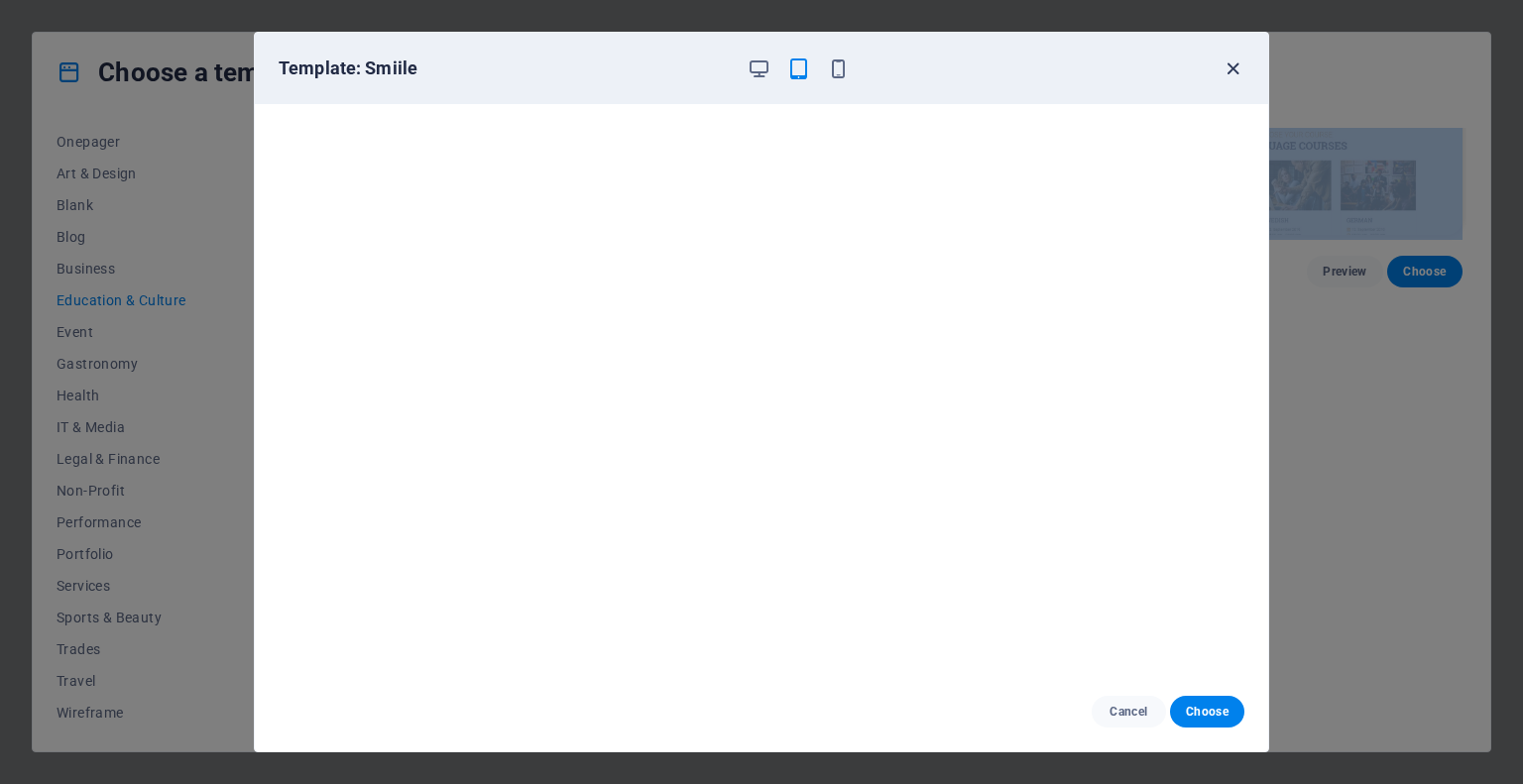 click at bounding box center (1232, 68) 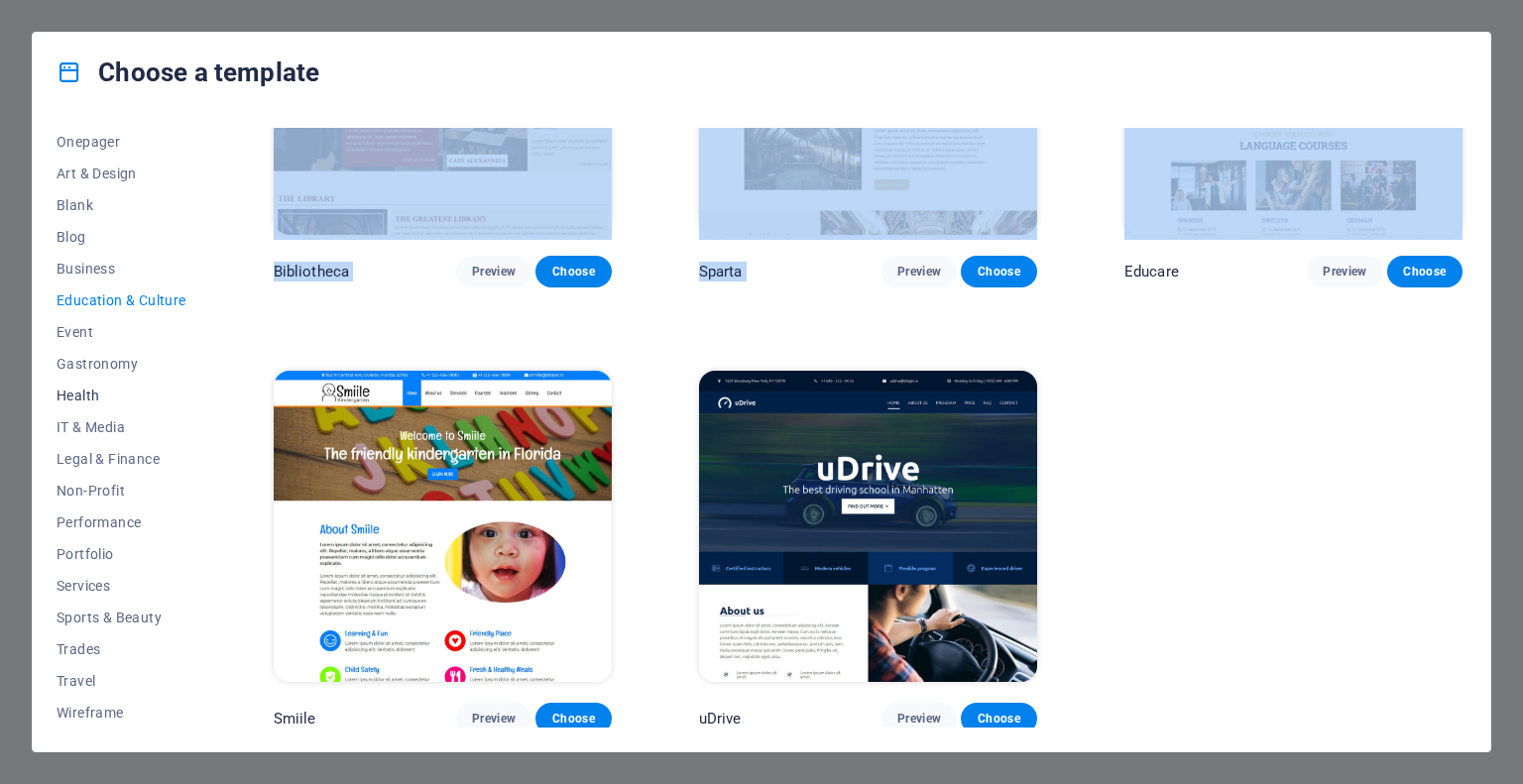 click on "Health" at bounding box center (121, 395) 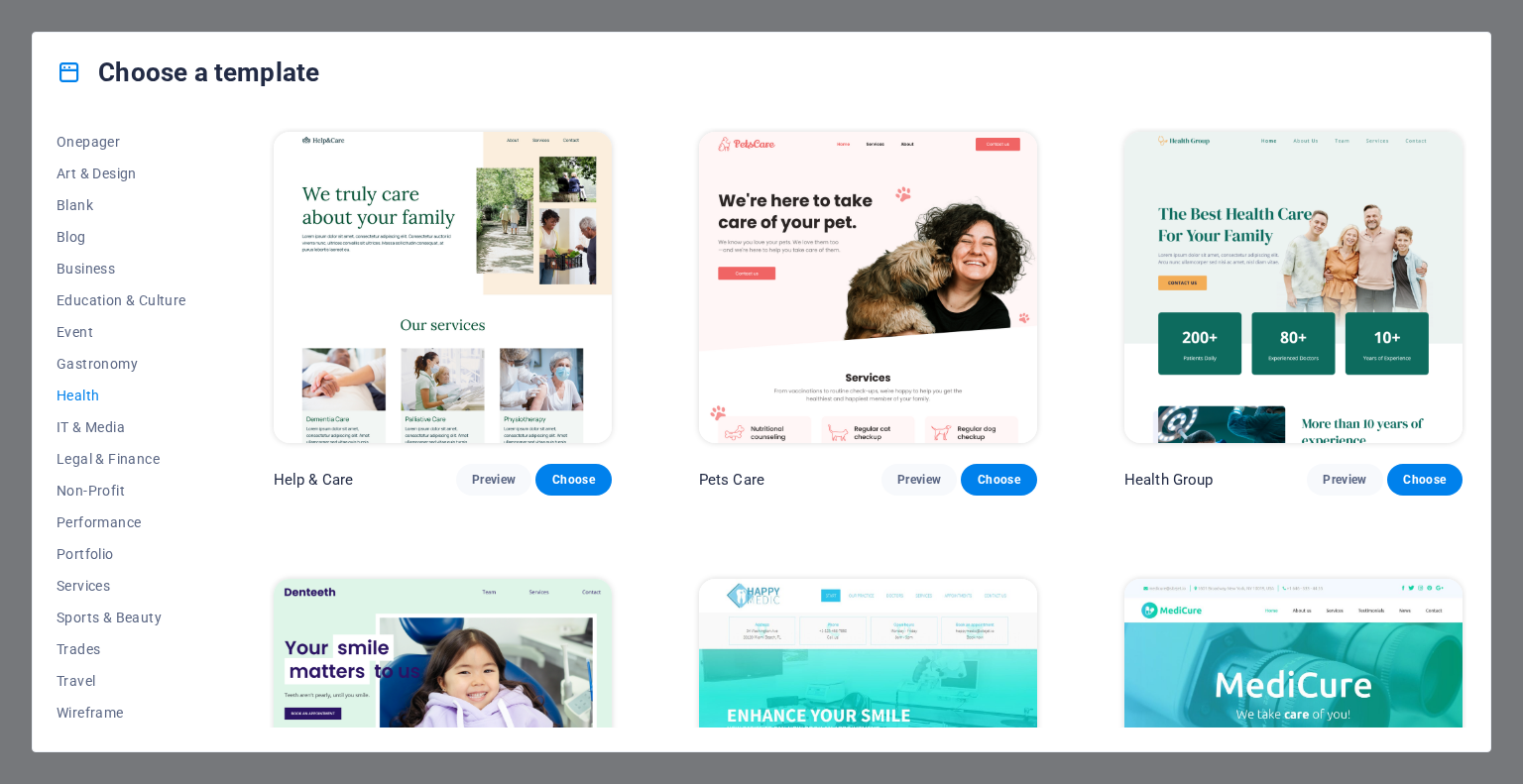 click on "Help & Care Preview Choose Pets Care Preview Choose Health Group Preview Choose Denteeth Preview Choose Happy Medic Preview Choose MediCure Preview Choose Medicus Preview Choose" at bounding box center (868, 759) 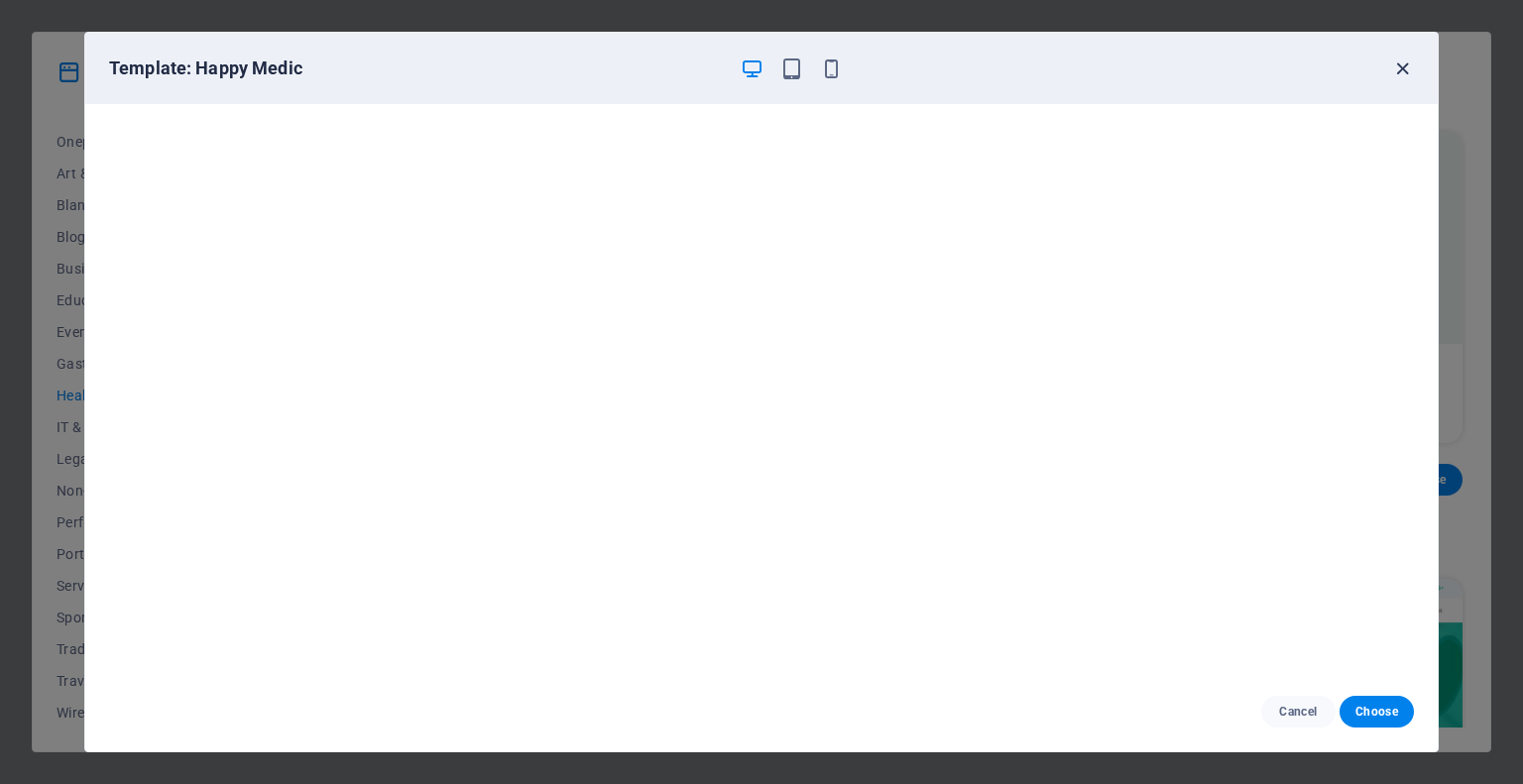 click at bounding box center [1402, 68] 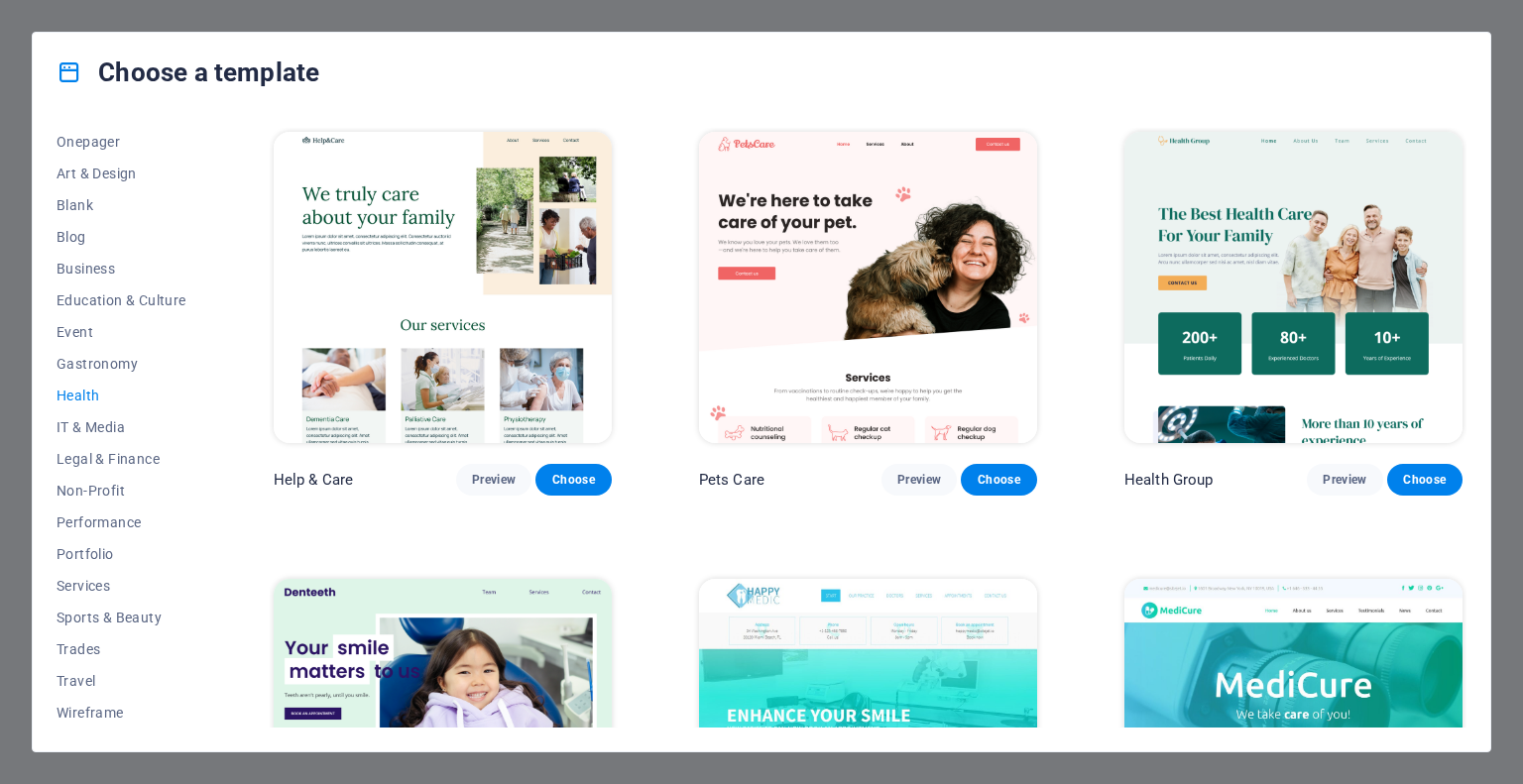 click on "Choose a template" at bounding box center (762, 72) 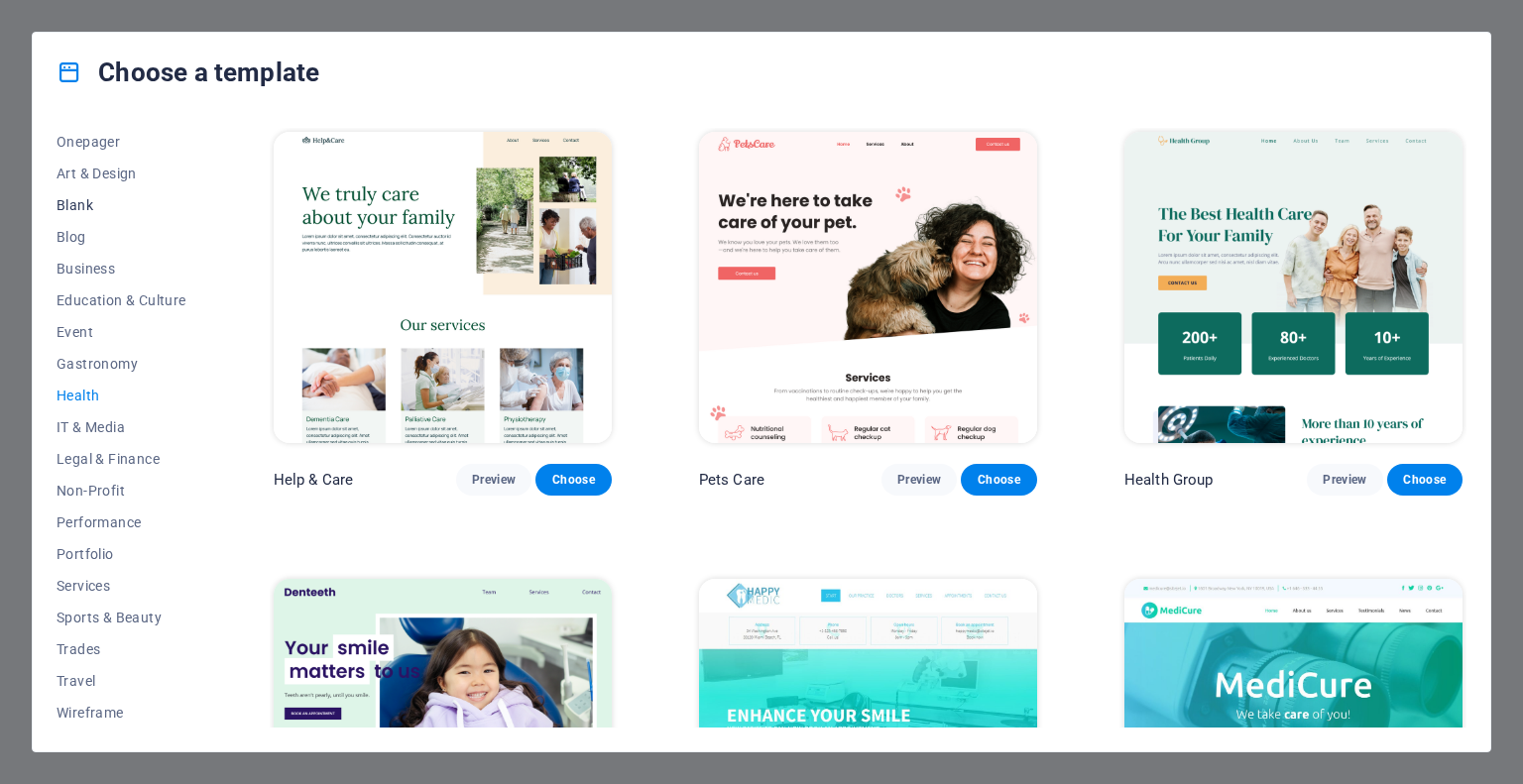 click on "Blank" at bounding box center [121, 205] 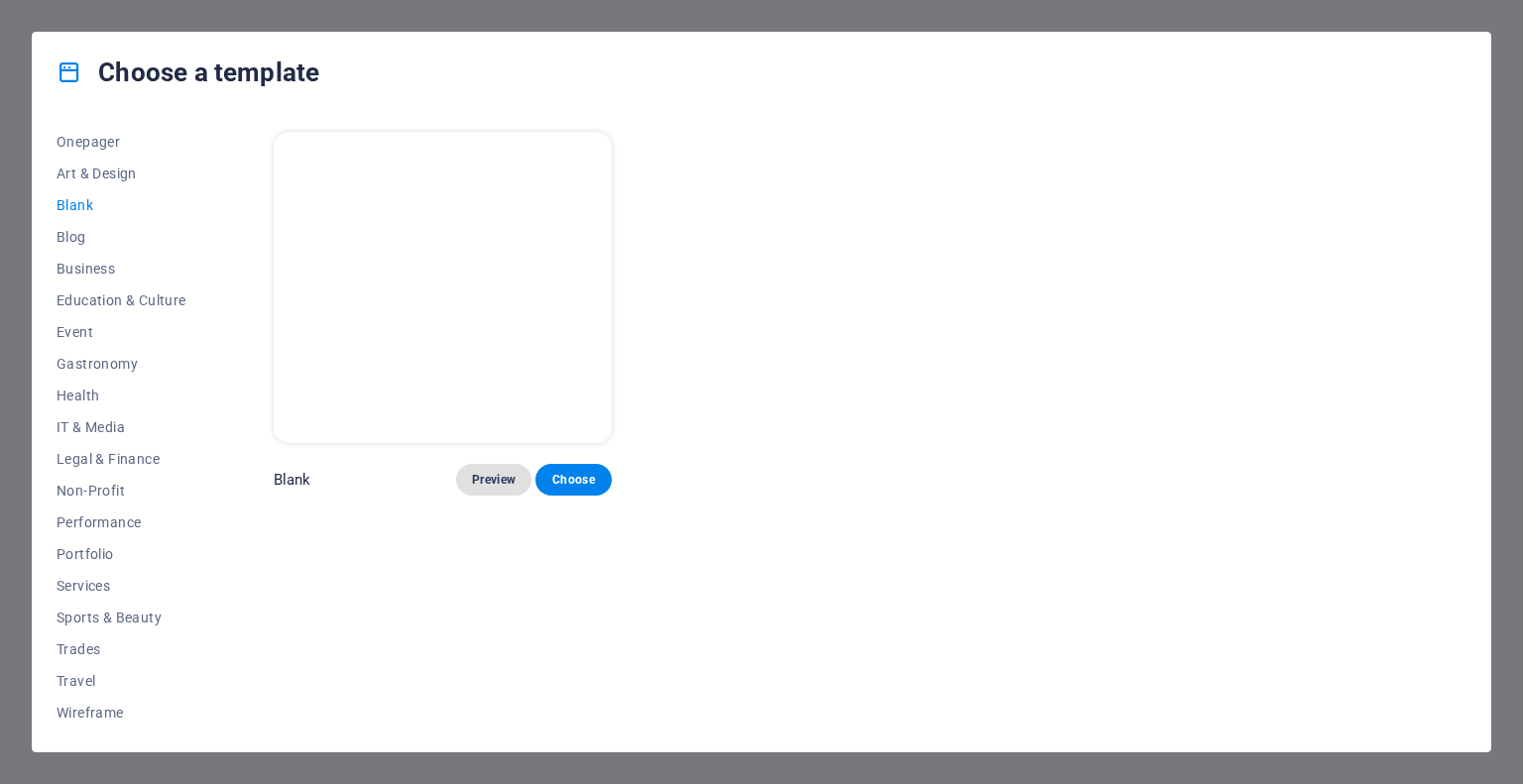 click on "Preview" at bounding box center [494, 480] 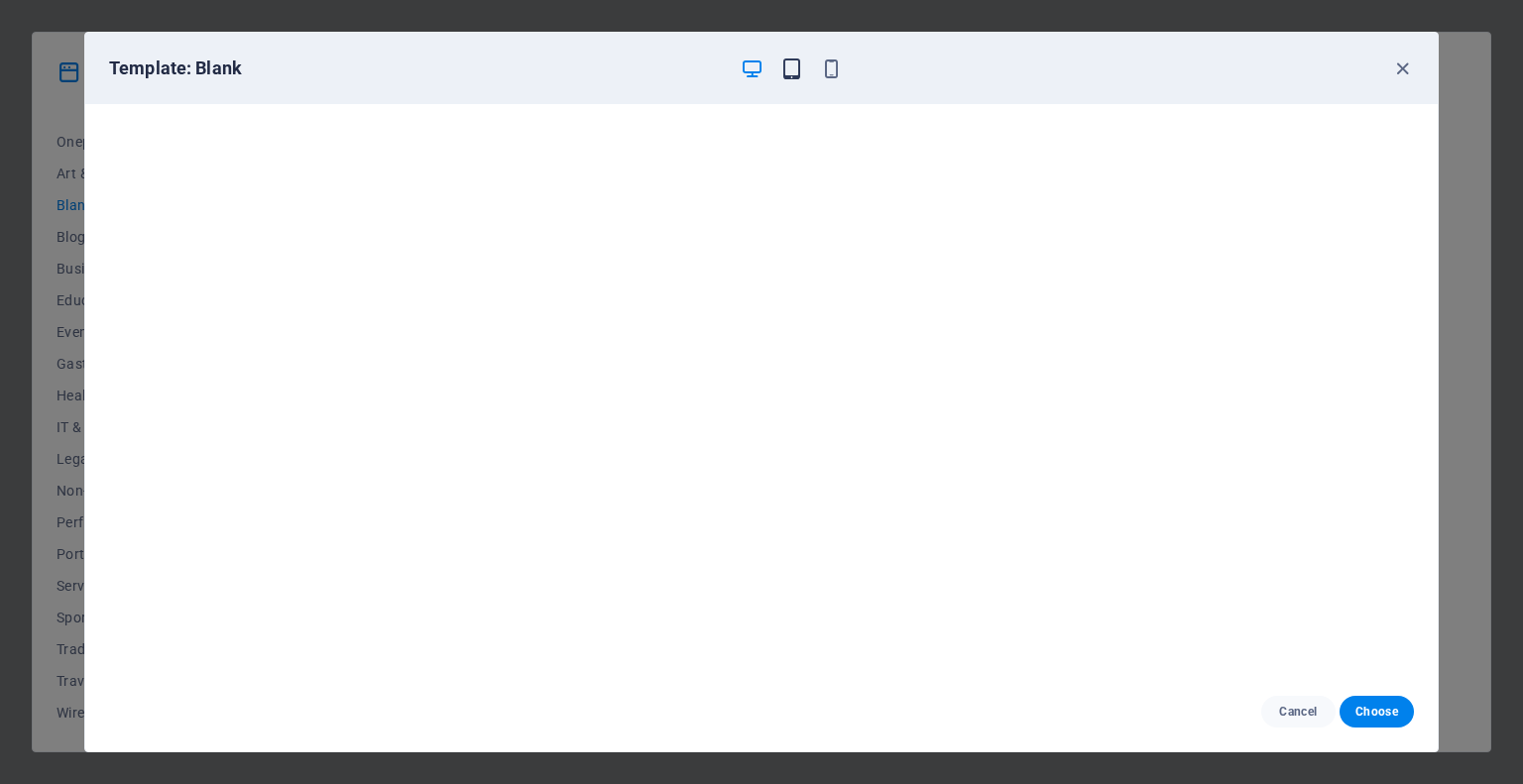 click at bounding box center [791, 68] 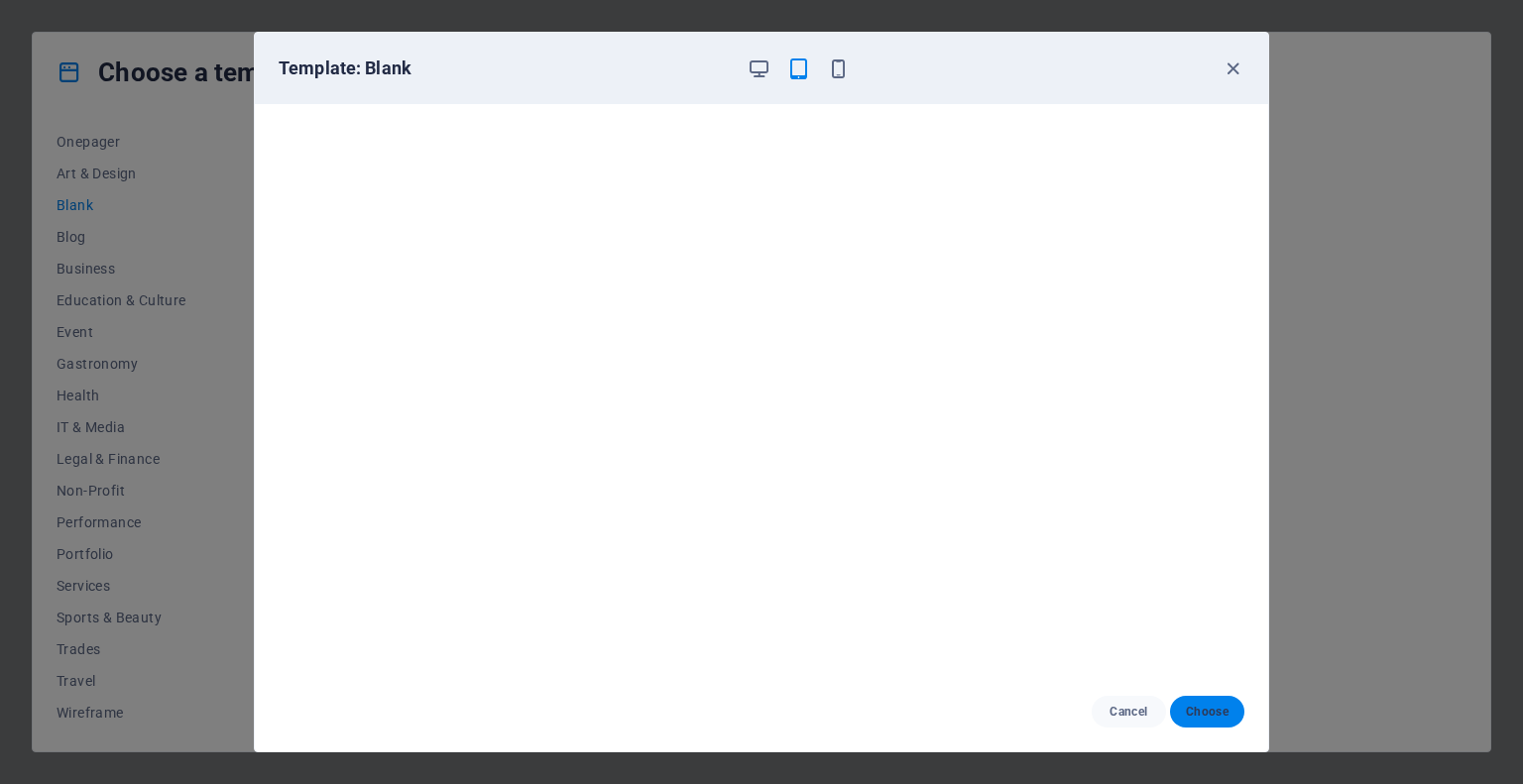 click on "Choose" at bounding box center (1207, 712) 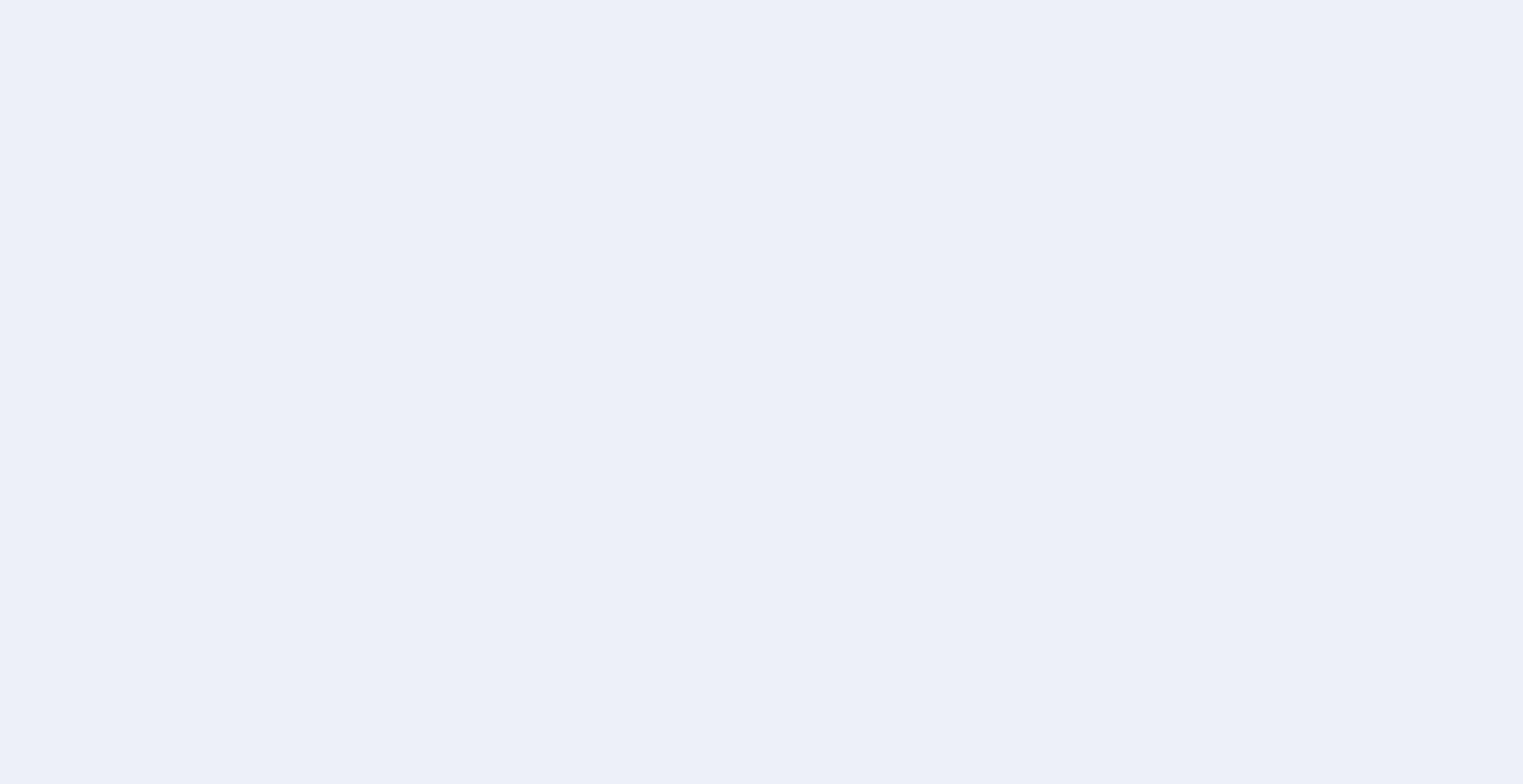 scroll, scrollTop: 0, scrollLeft: 0, axis: both 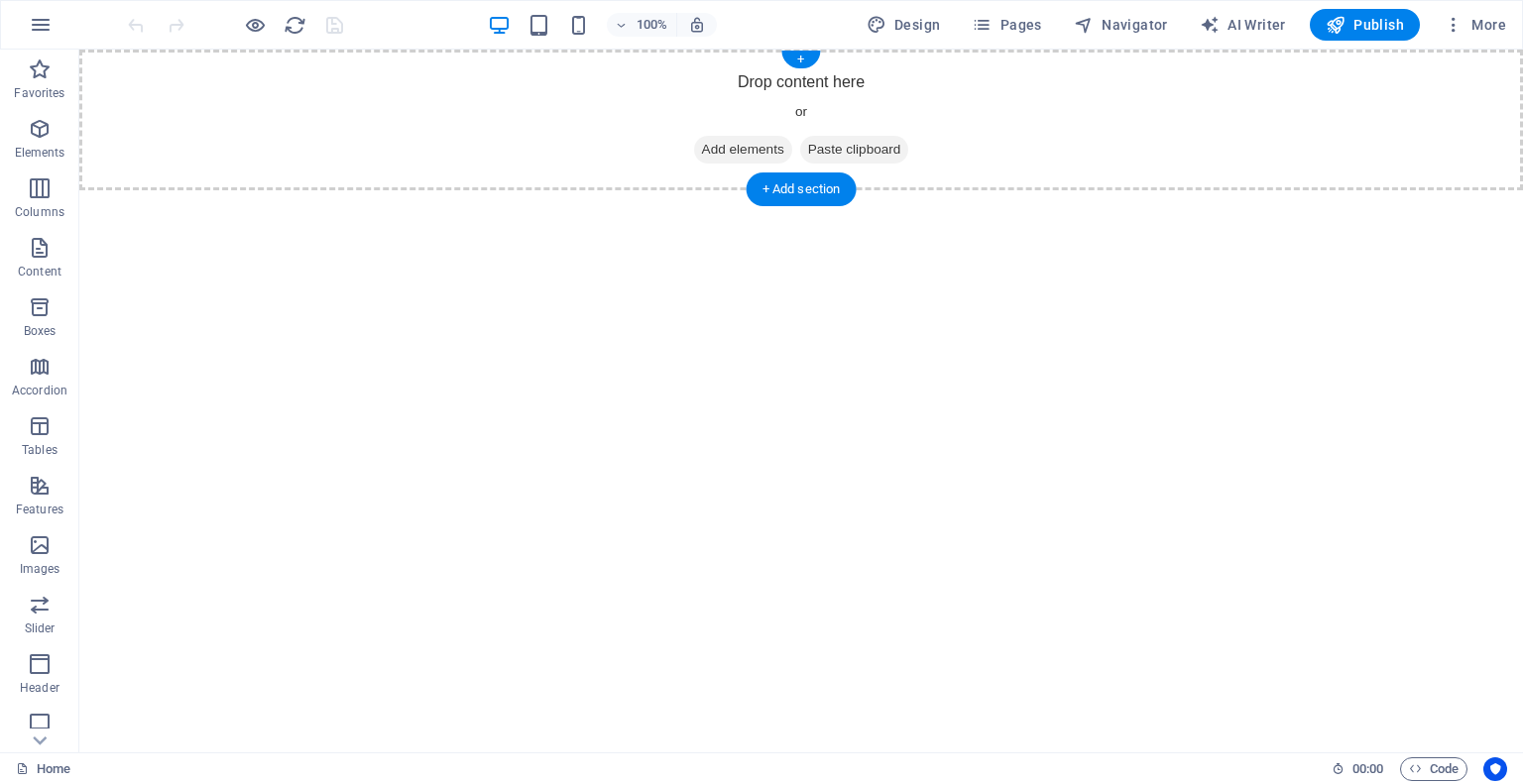 click on "Drop content here or  Add elements  Paste clipboard" at bounding box center (801, 120) 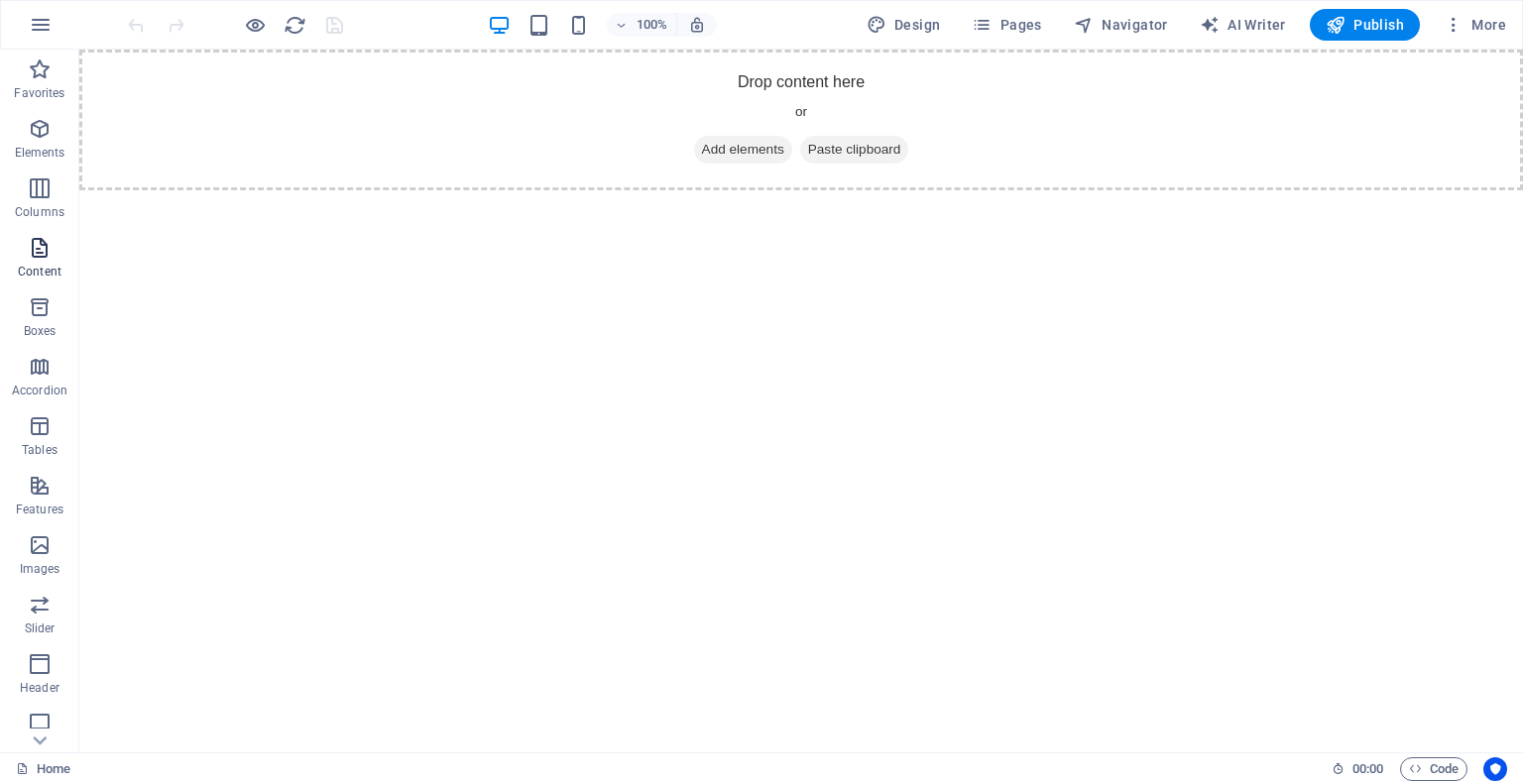 click on "Content" at bounding box center (40, 260) 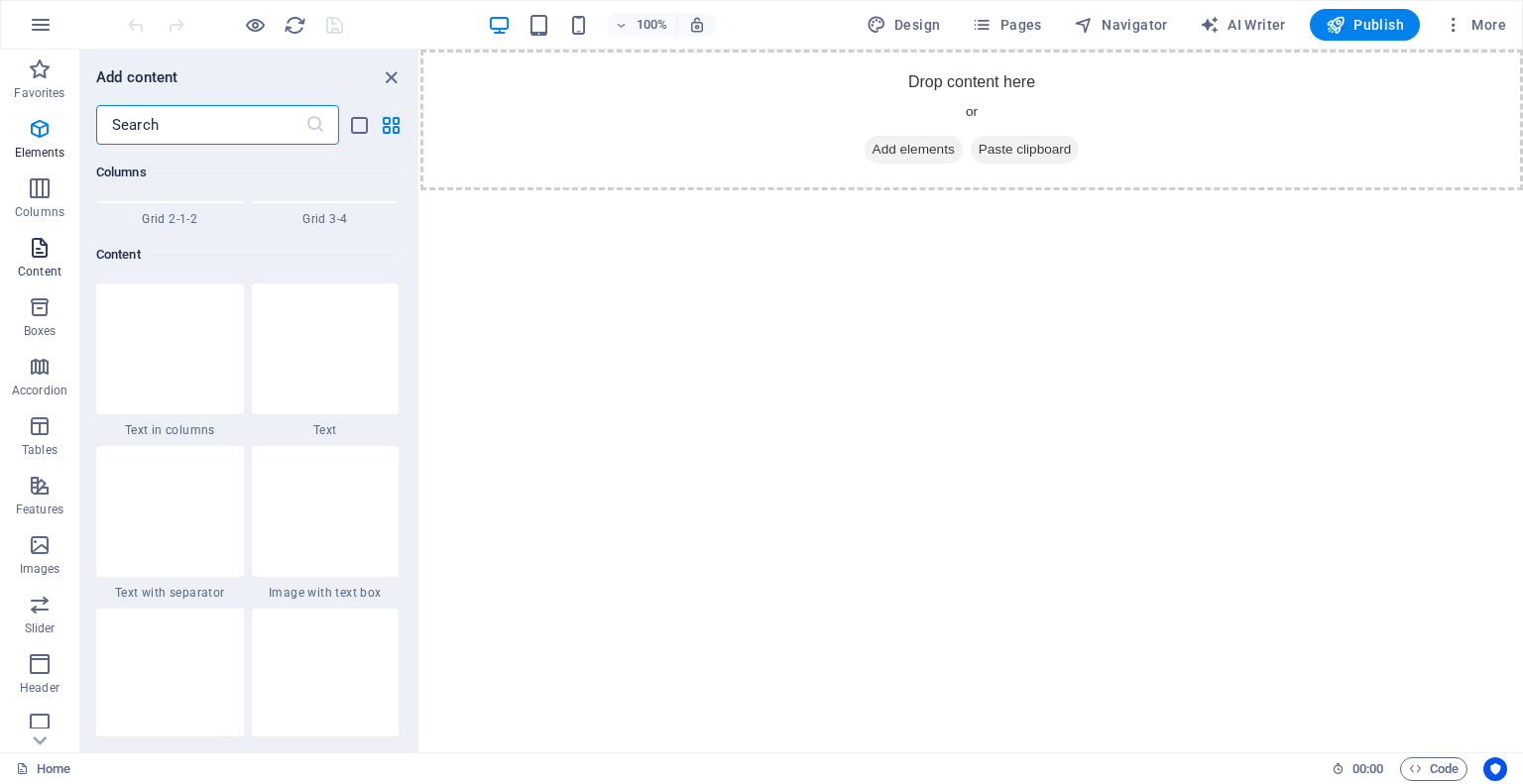 scroll, scrollTop: 3468, scrollLeft: 0, axis: vertical 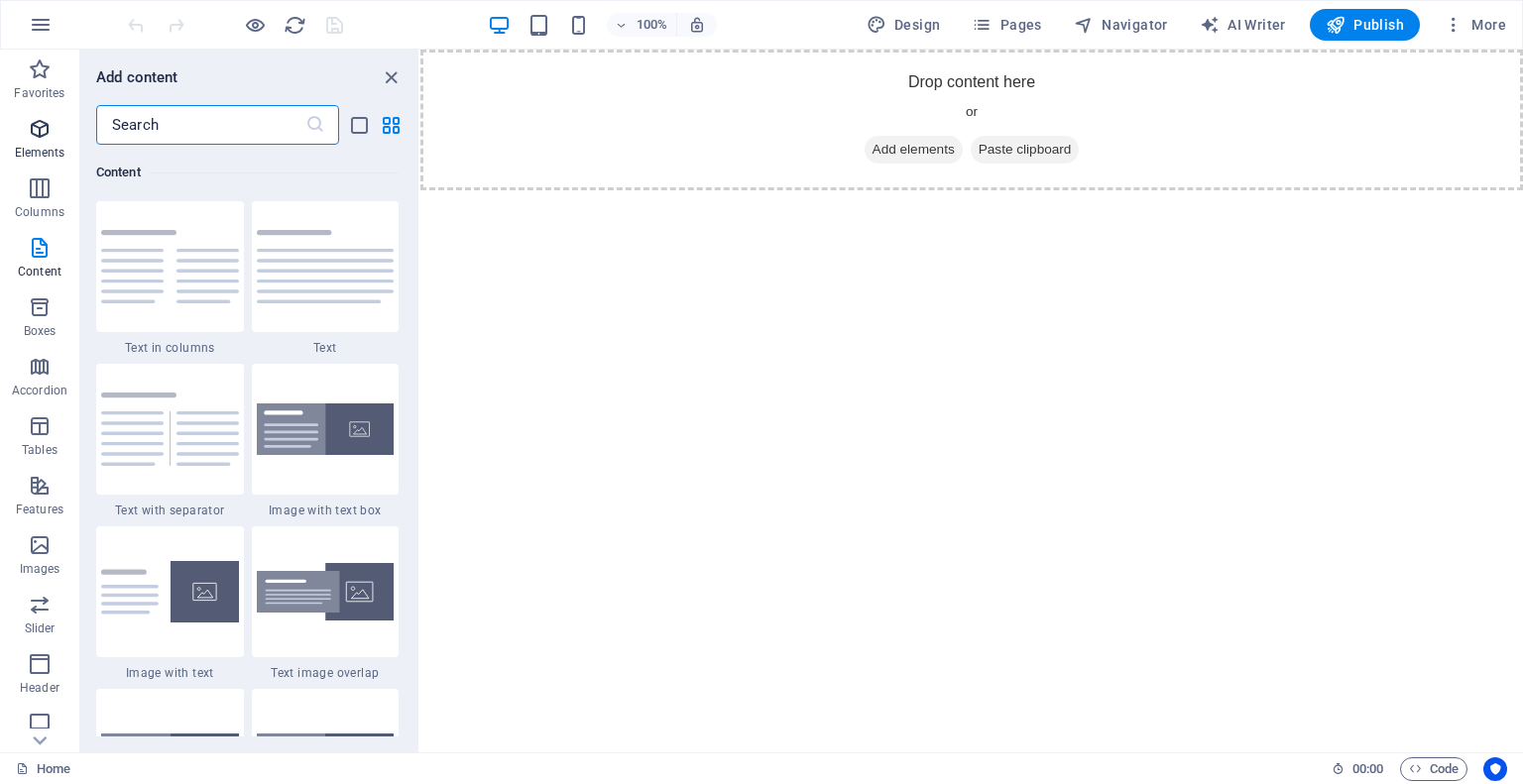 click on "Elements" at bounding box center (40, 153) 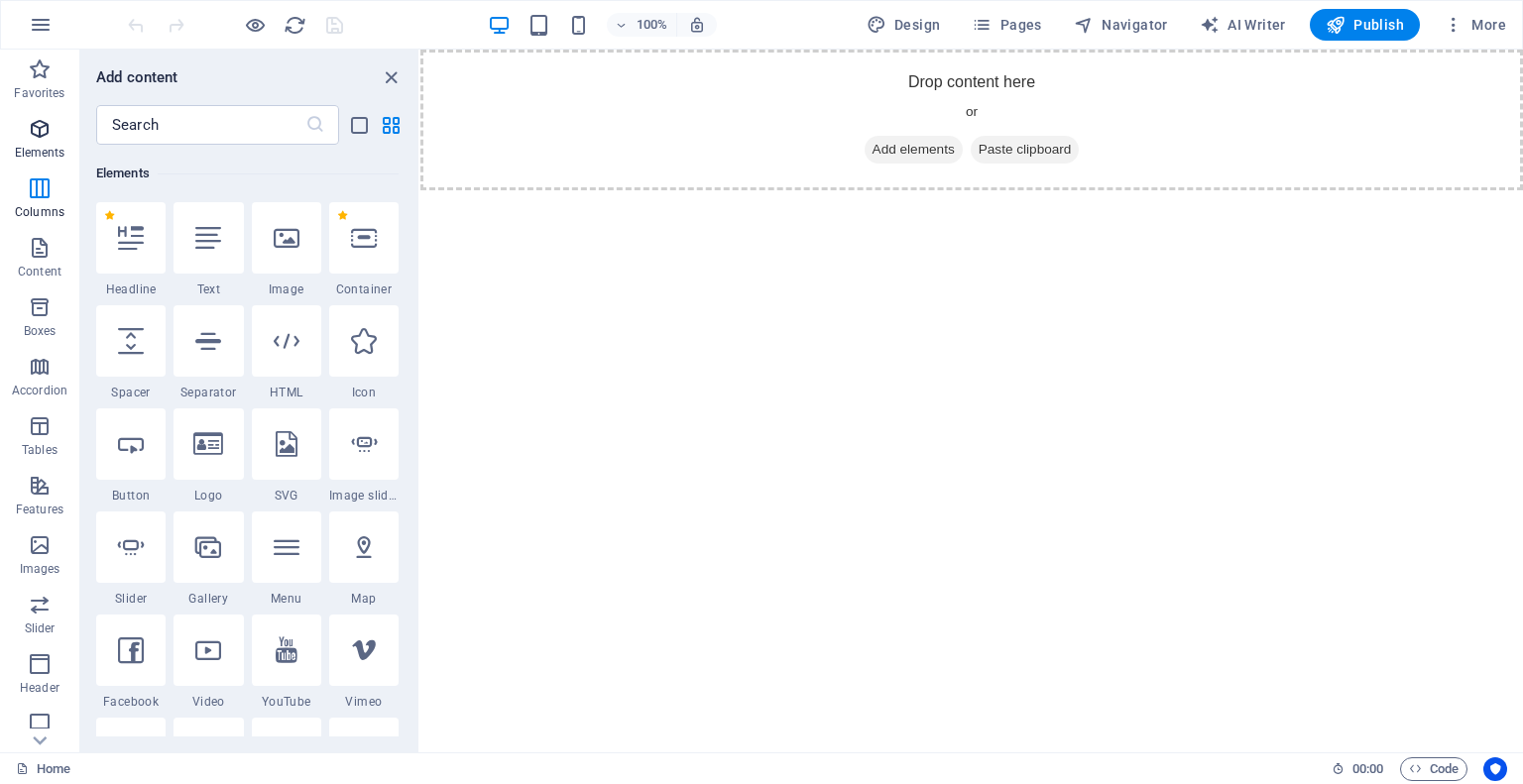 scroll, scrollTop: 210, scrollLeft: 0, axis: vertical 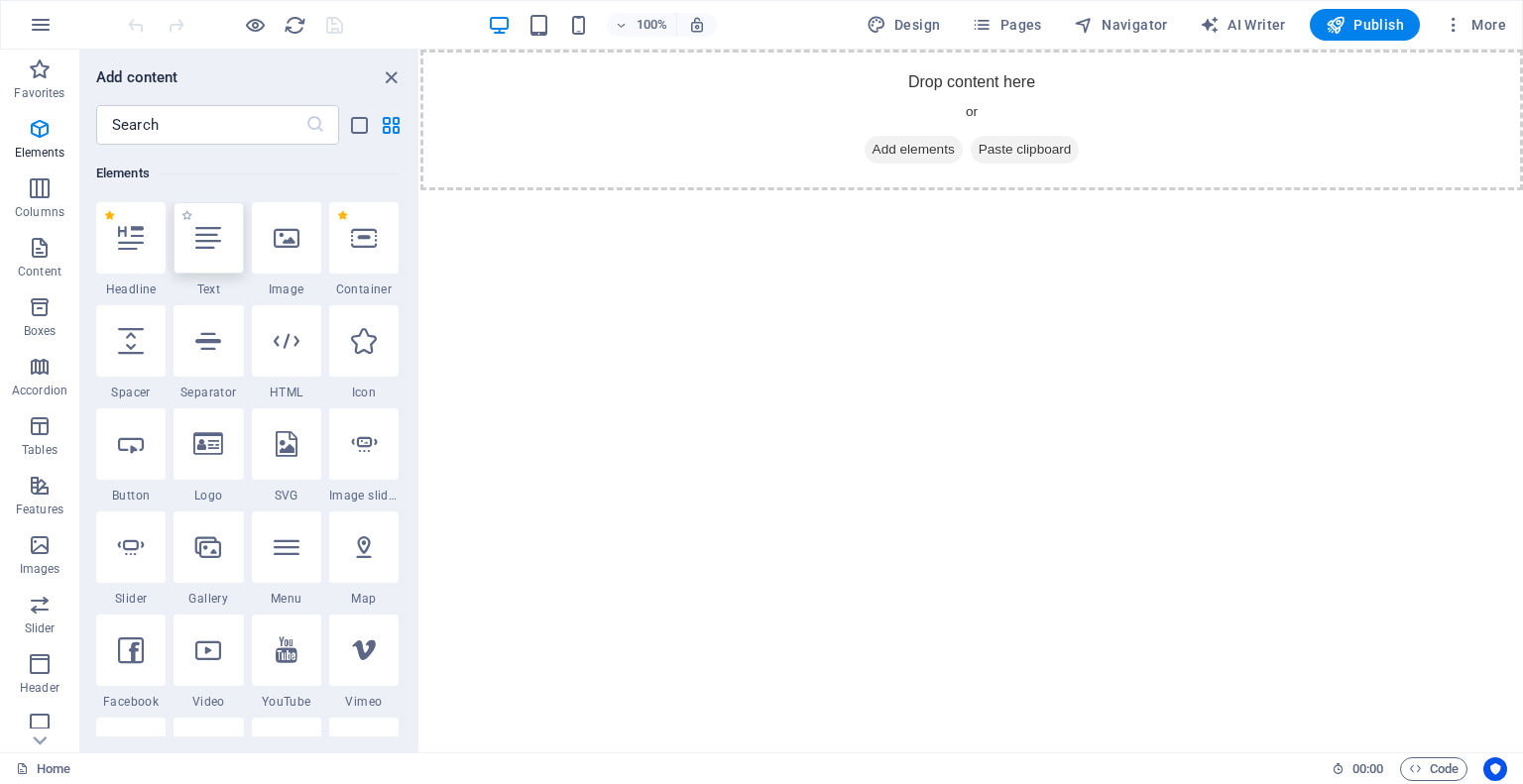 click at bounding box center [208, 238] 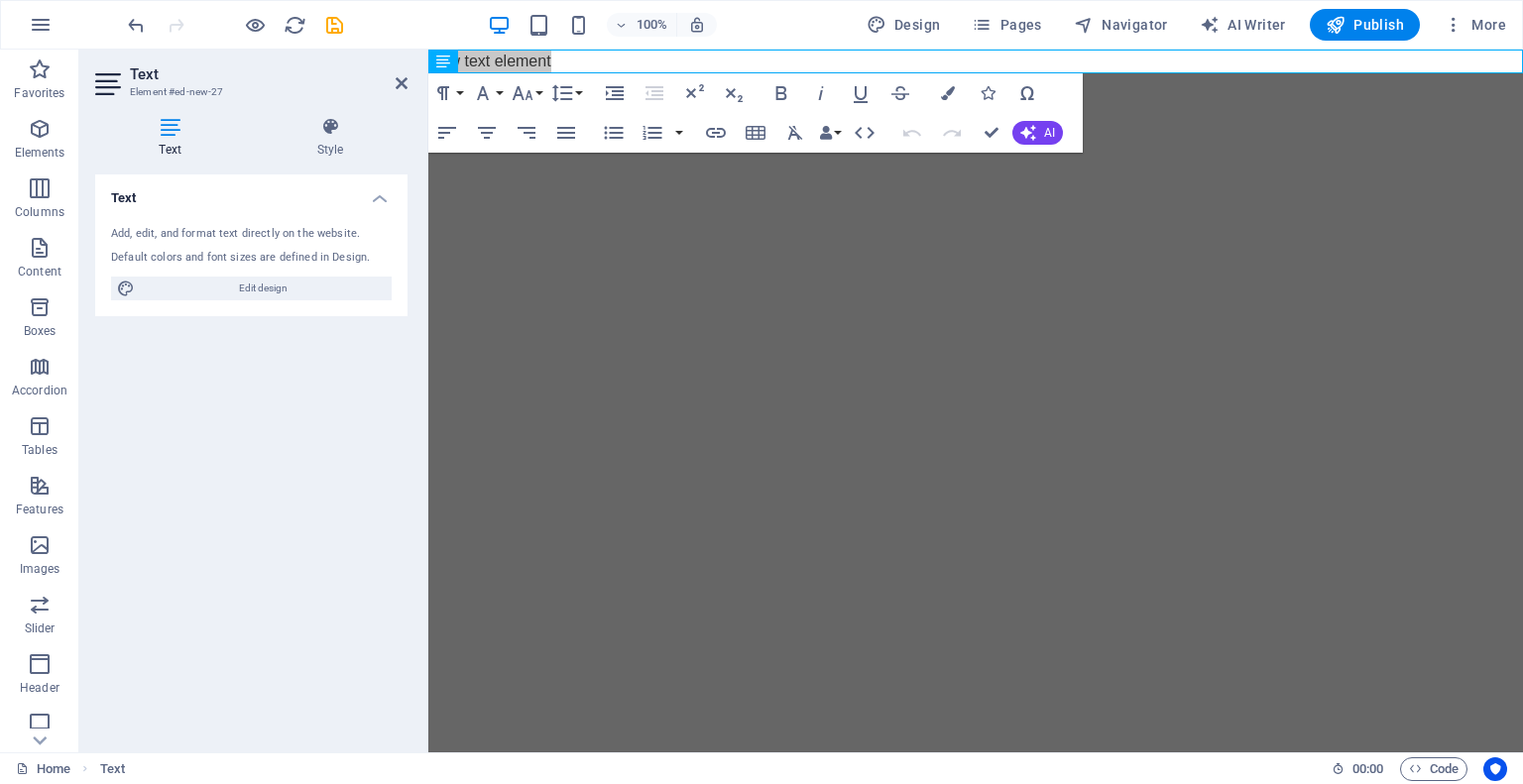 click on "Add, edit, and format text directly on the website." at bounding box center (251, 234) 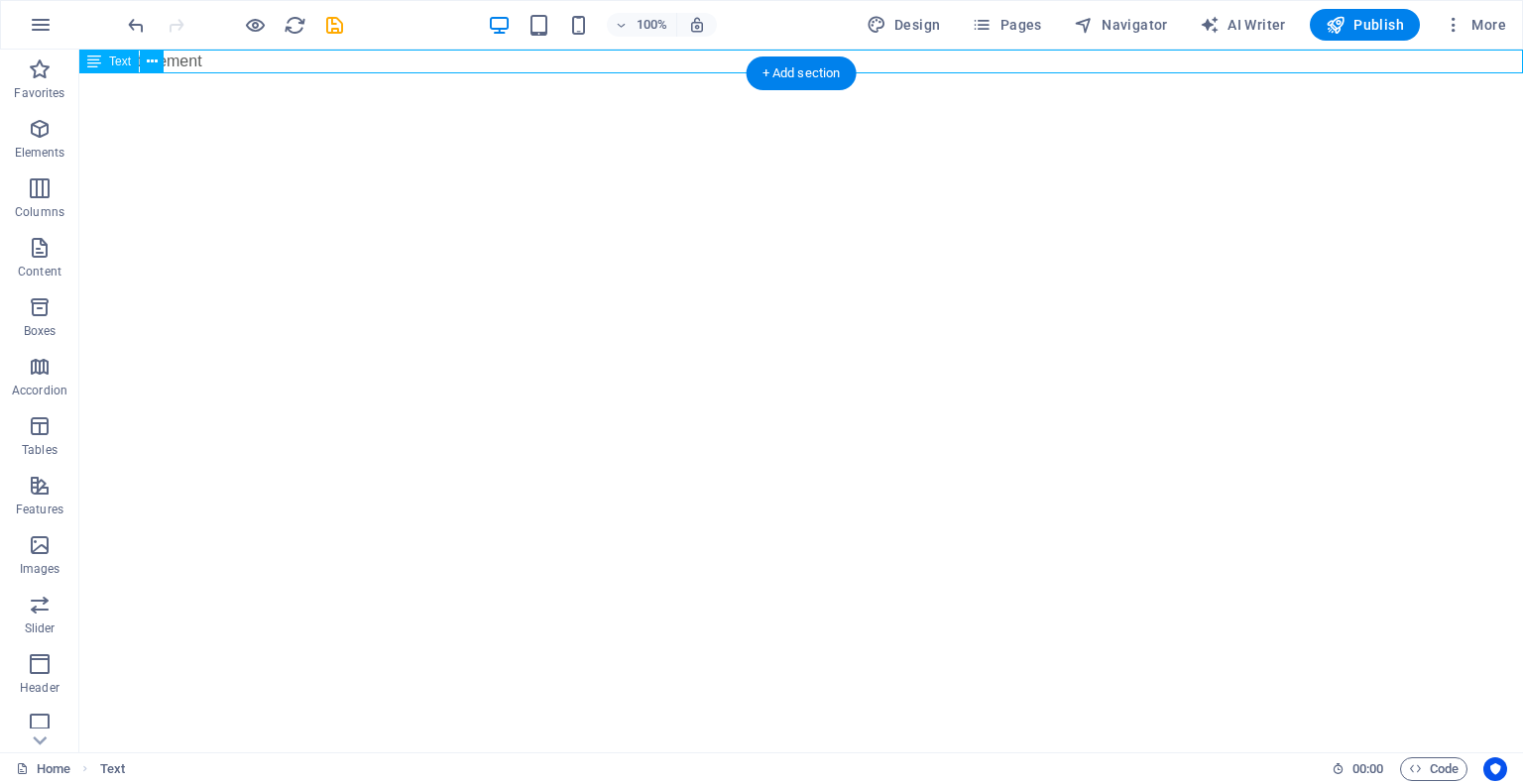 click on "New text element" at bounding box center [801, 61] 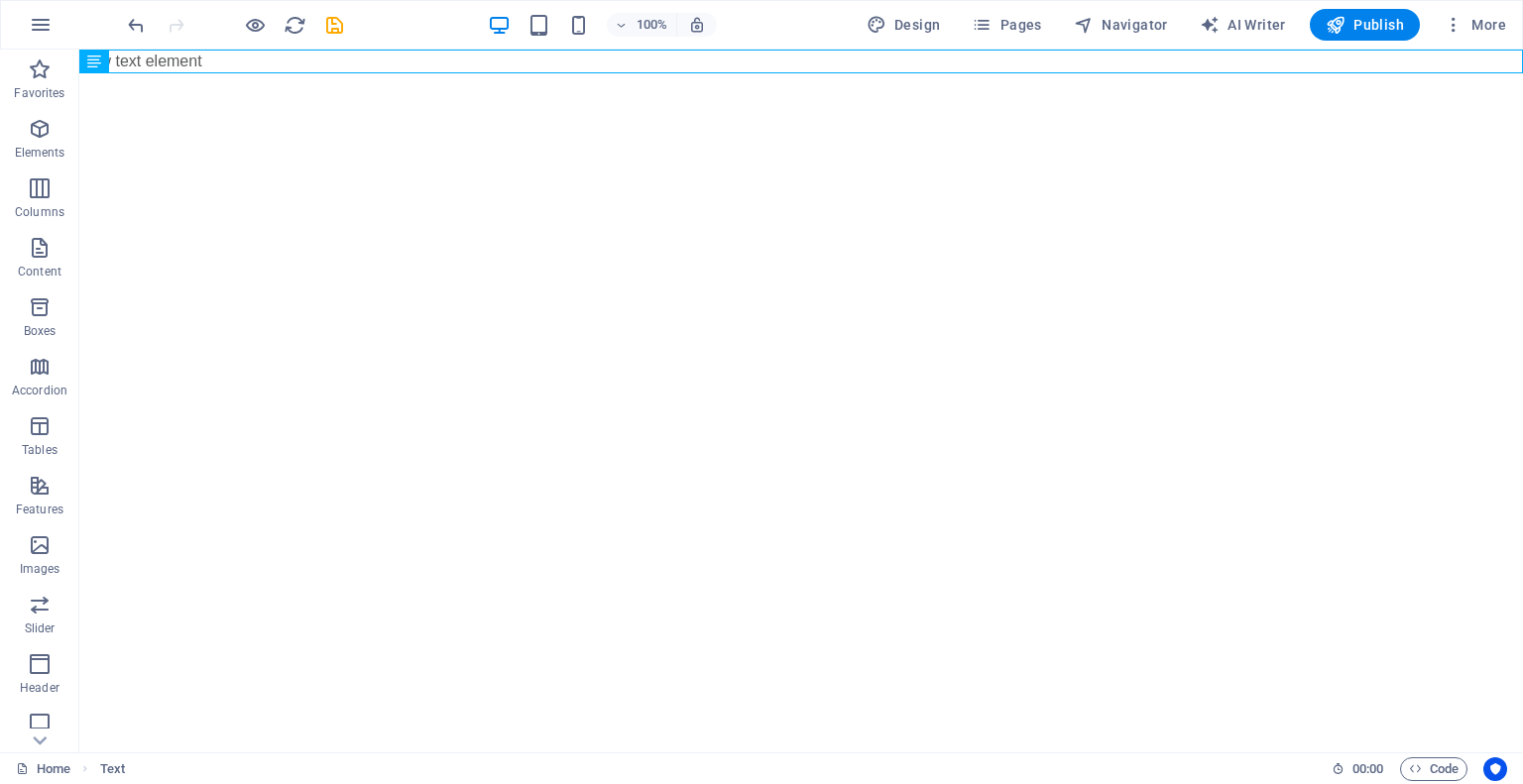 click on "100% Design Pages Navigator AI Writer Publish More" at bounding box center [762, 25] 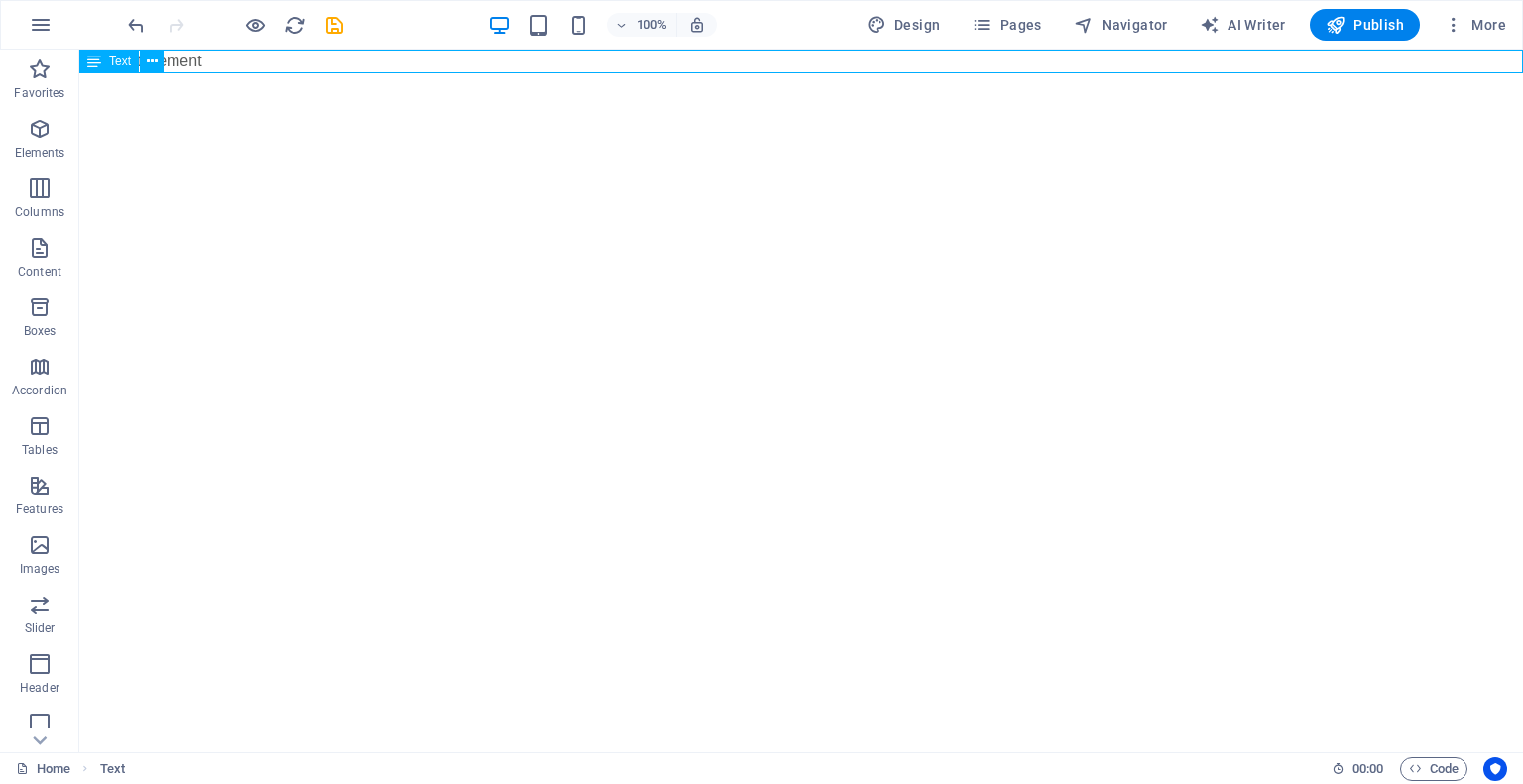 click at bounding box center (94, 61) 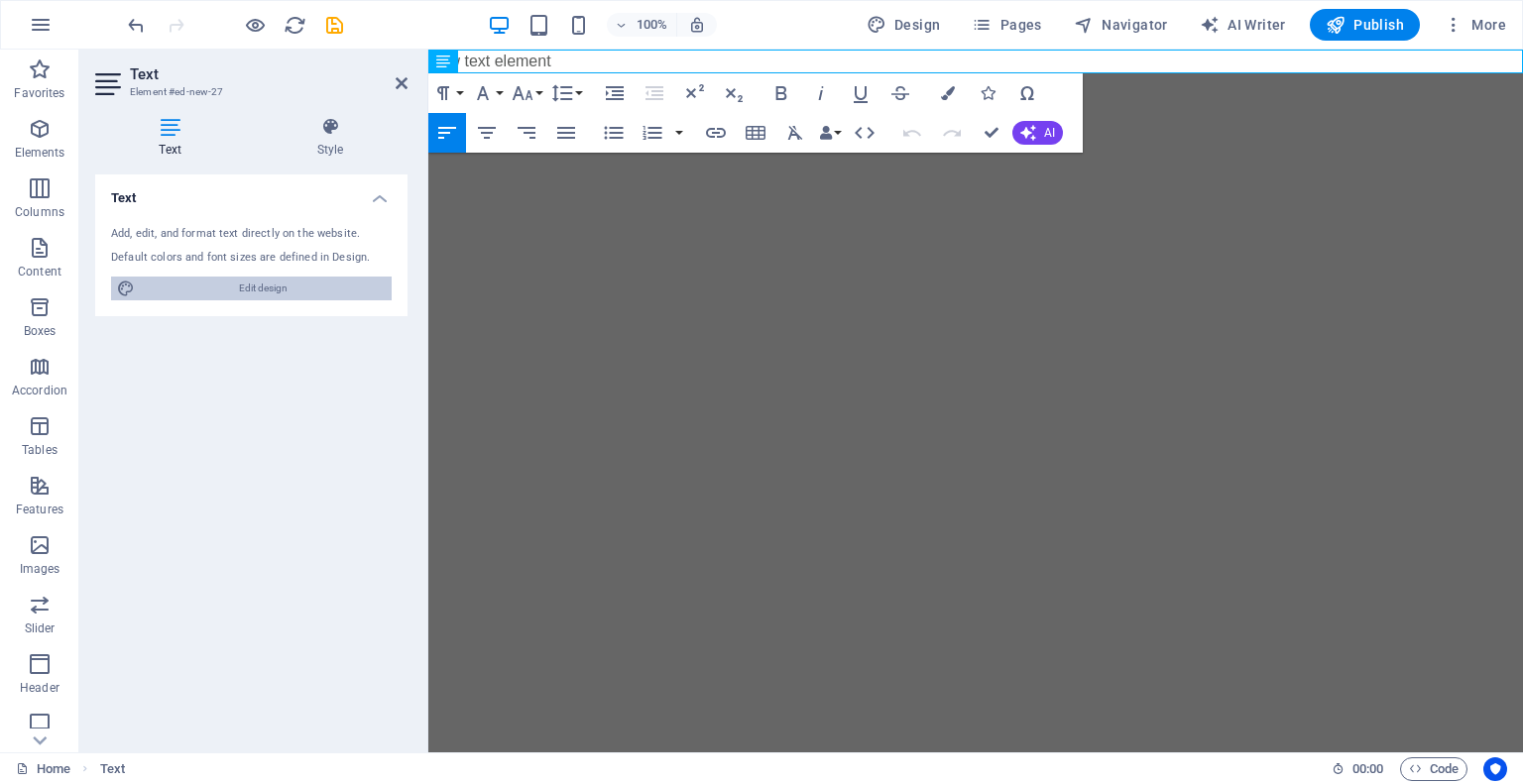 click on "Edit design" at bounding box center (263, 288) 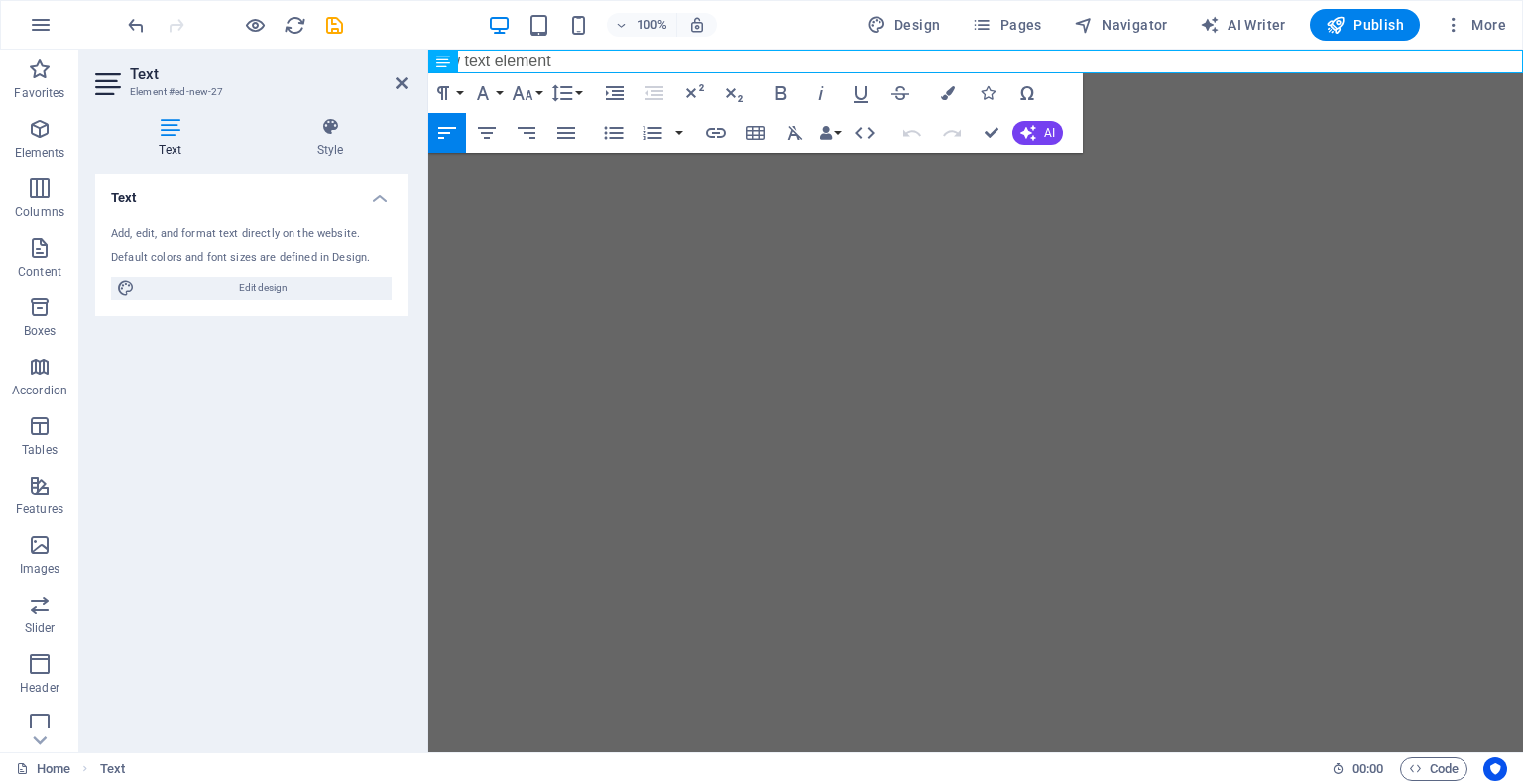 select on "px" 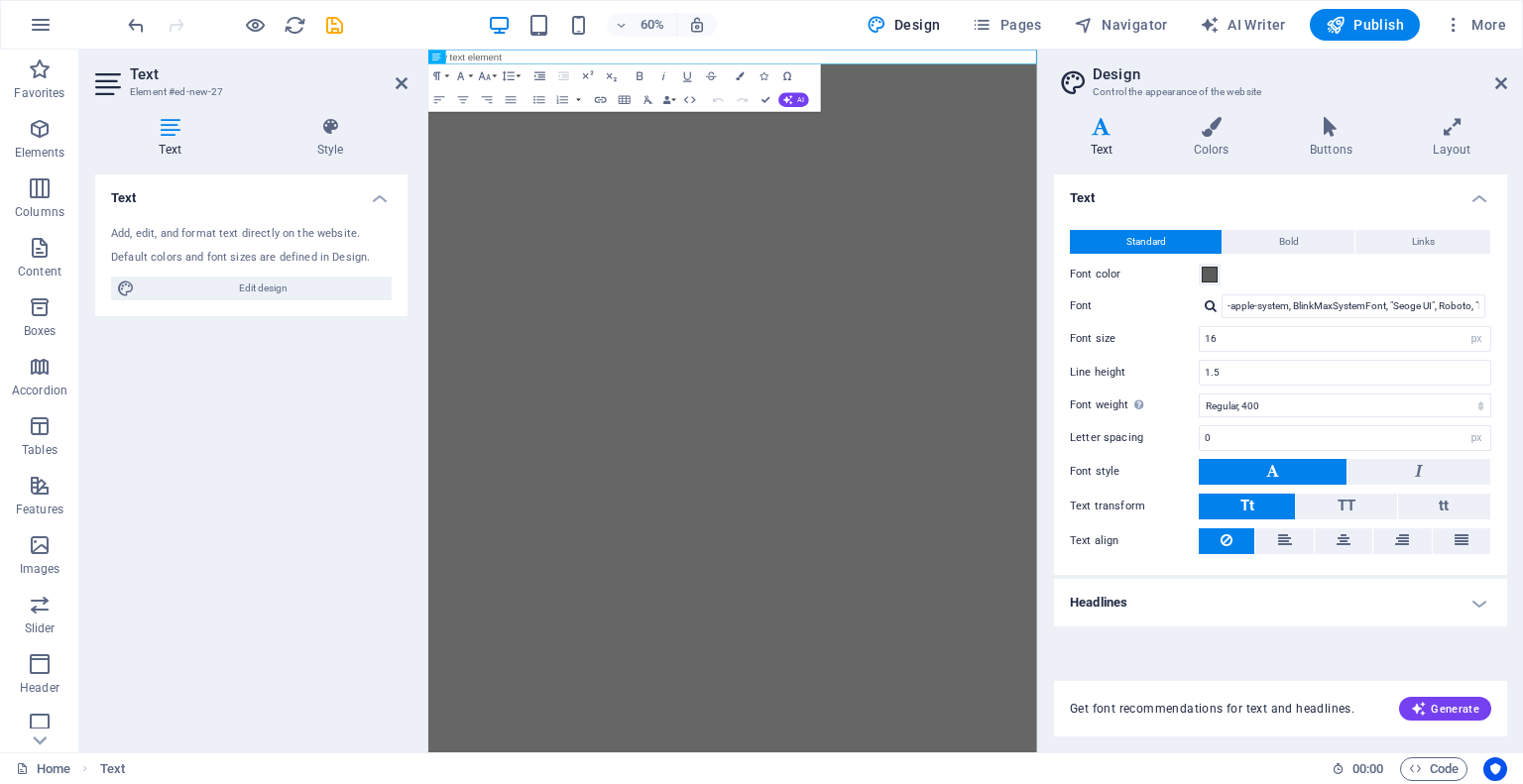 click on "Text" at bounding box center [1106, 138] 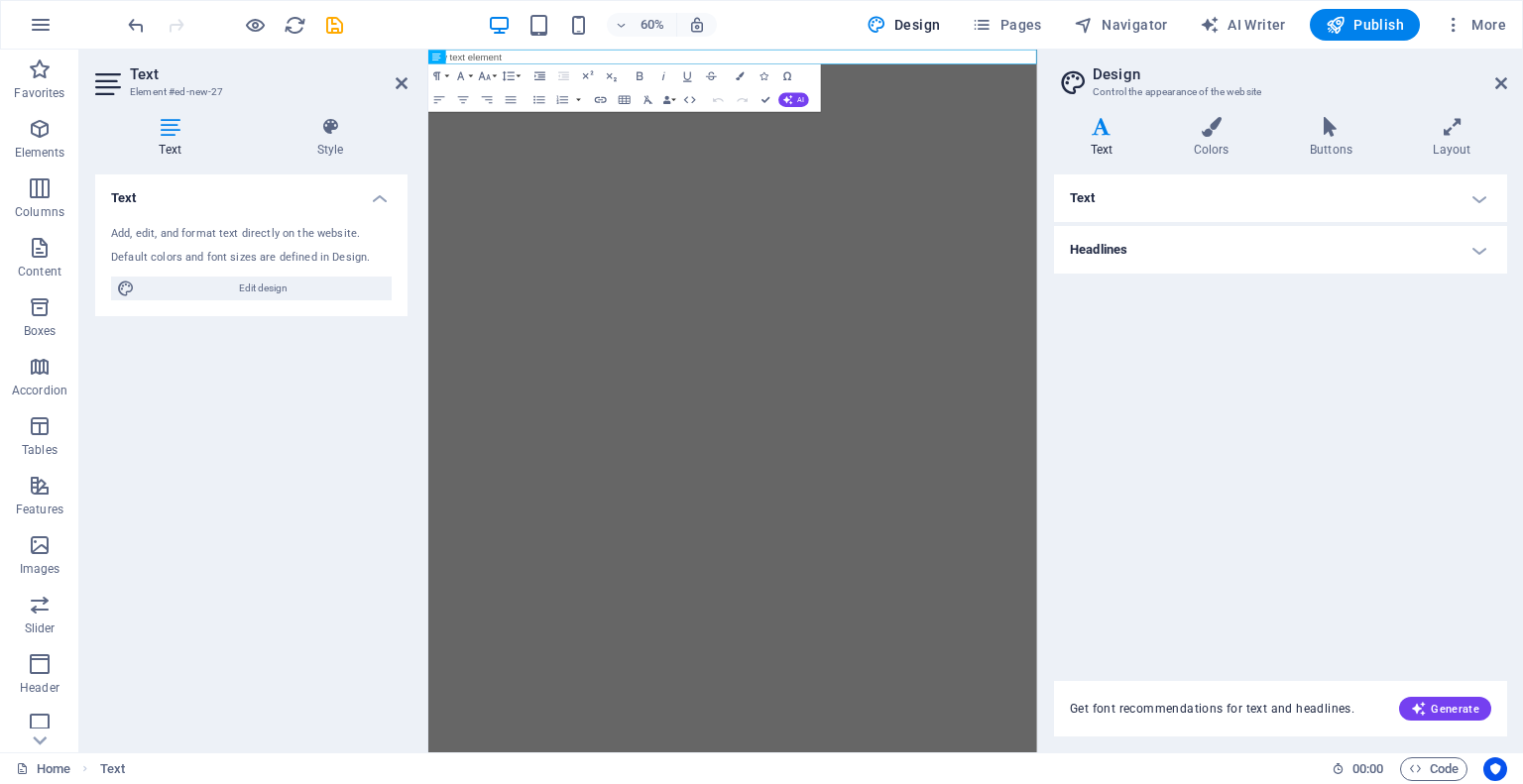 click on "Text" at bounding box center (1280, 198) 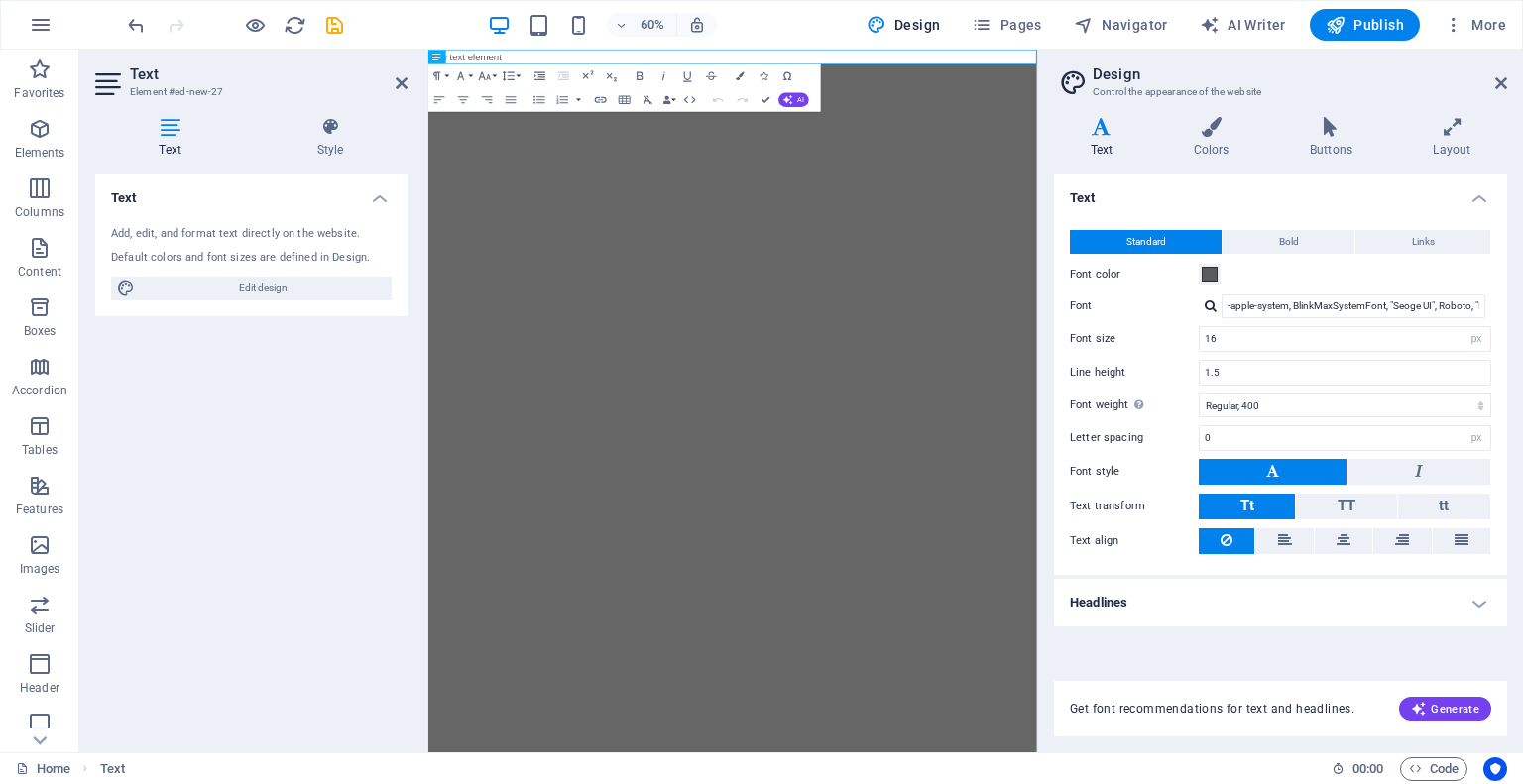 click on "Text" at bounding box center (1280, 192) 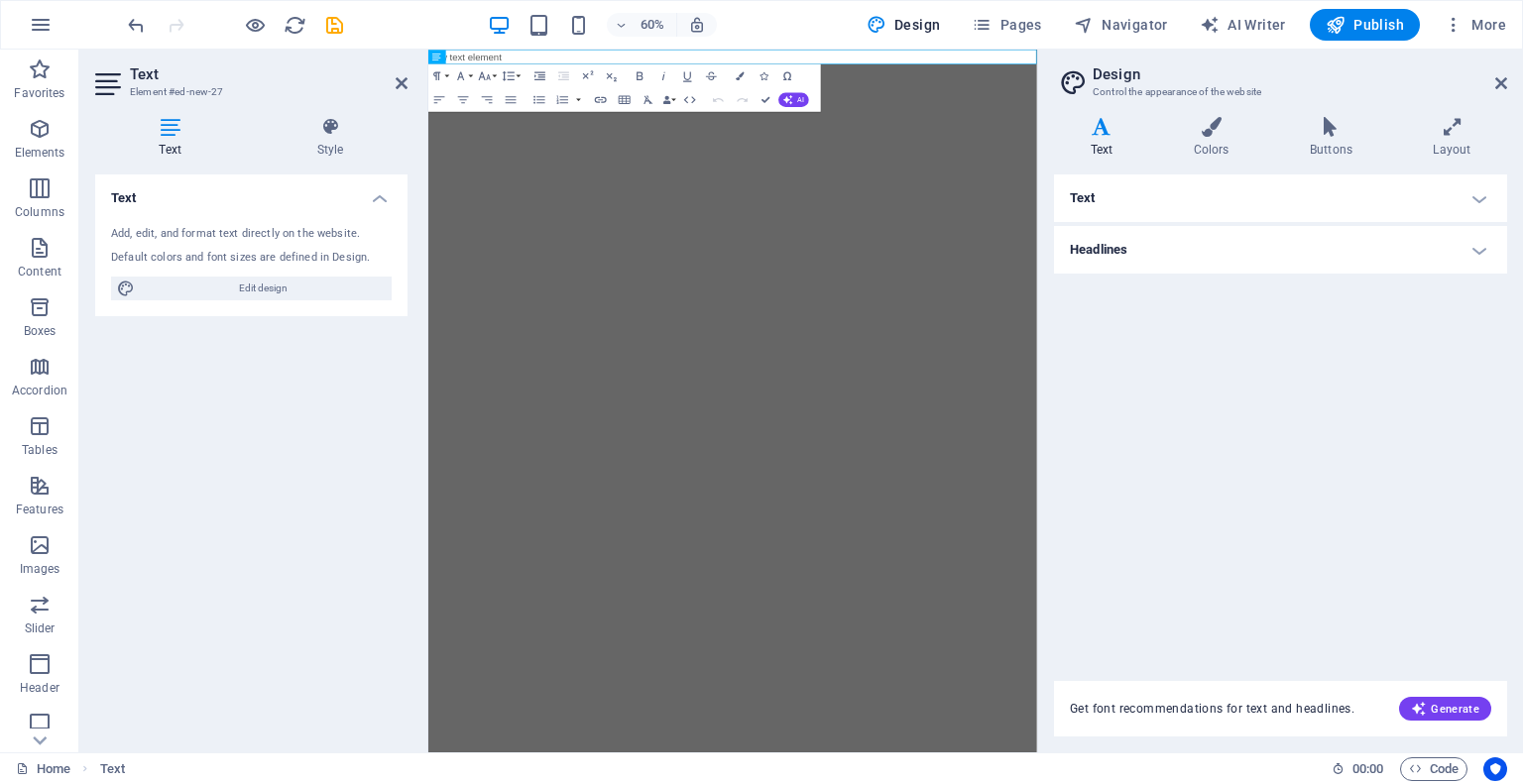 click on "Text" at bounding box center (1280, 198) 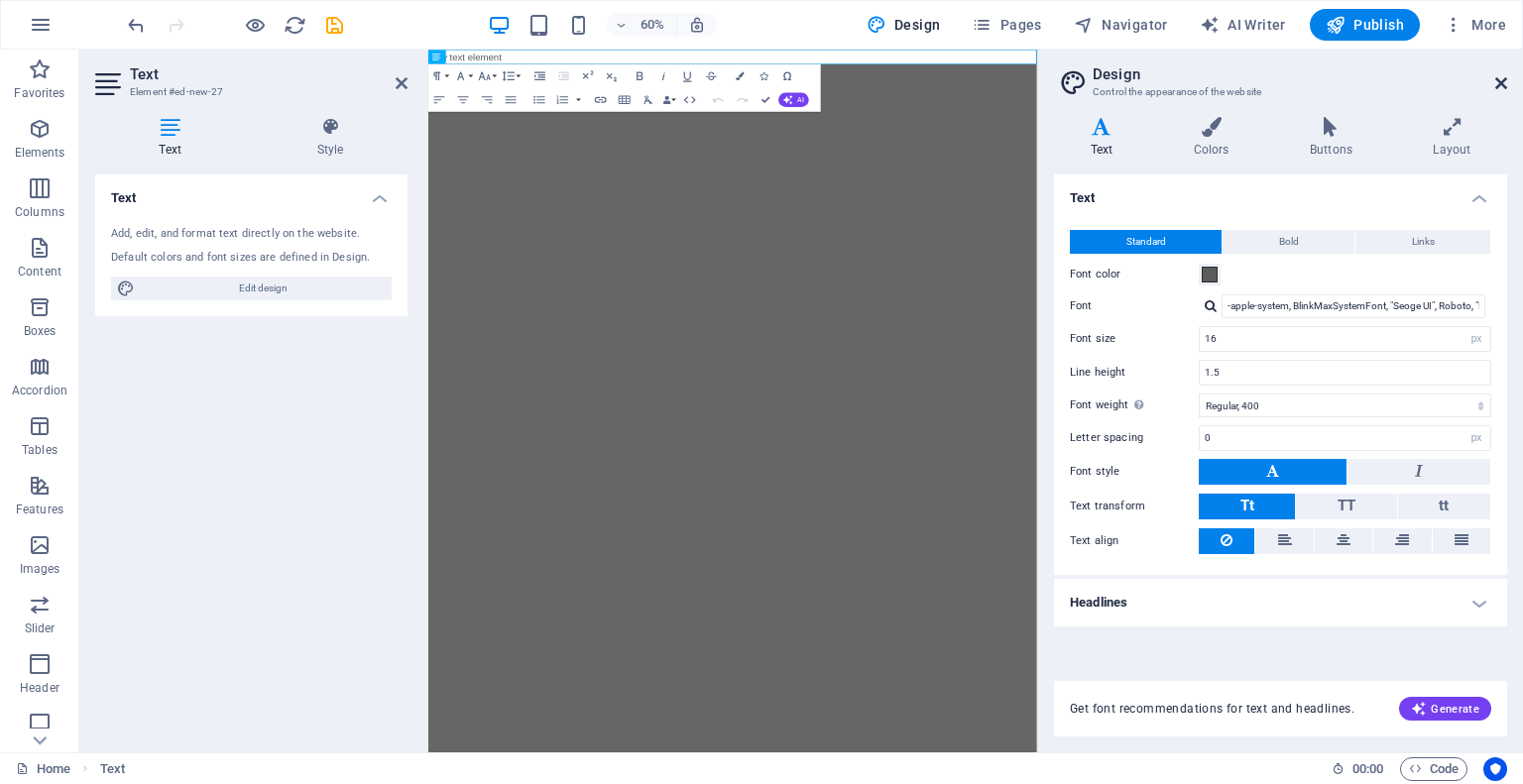 click at bounding box center [1501, 83] 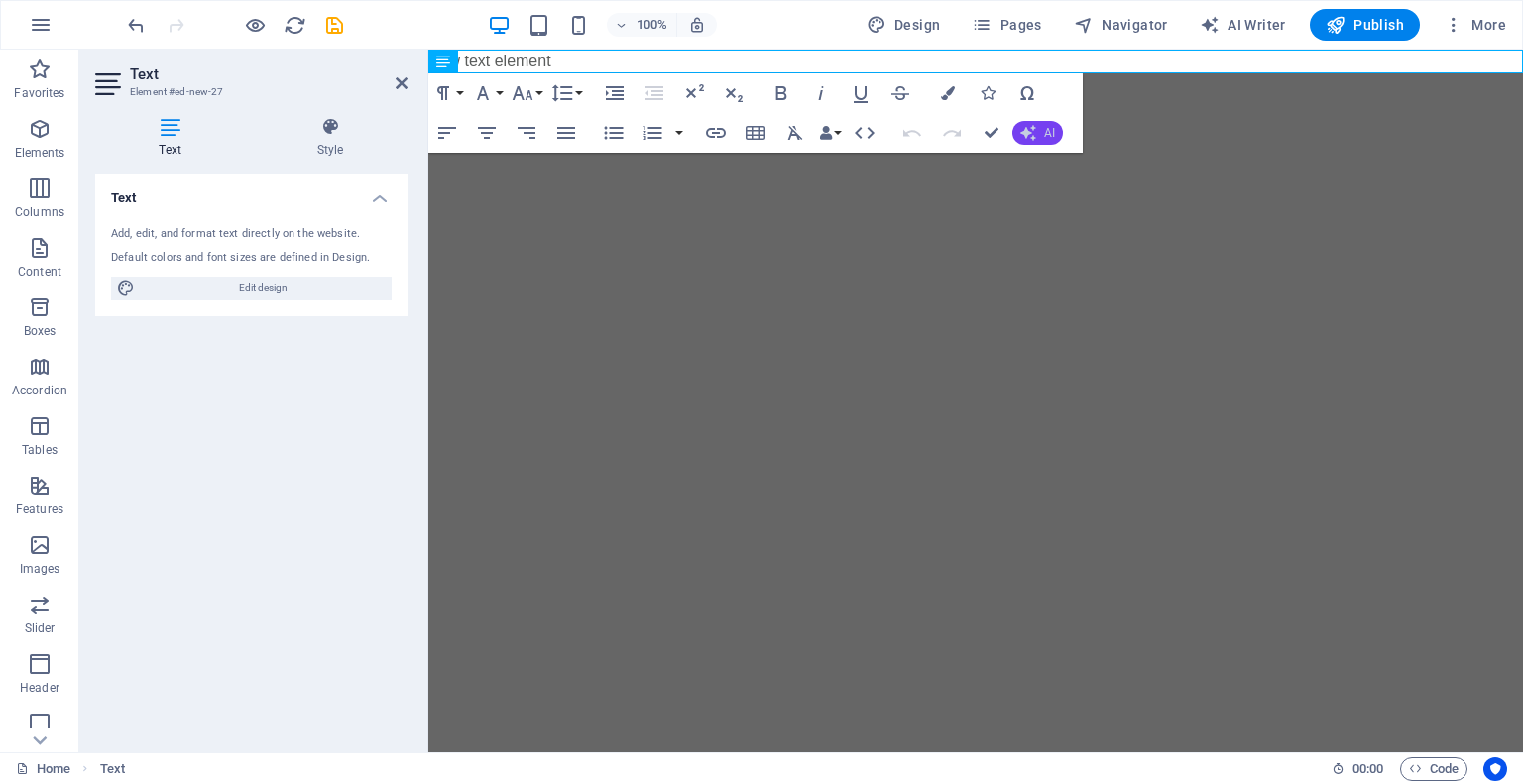 click on "AI" at bounding box center [1049, 133] 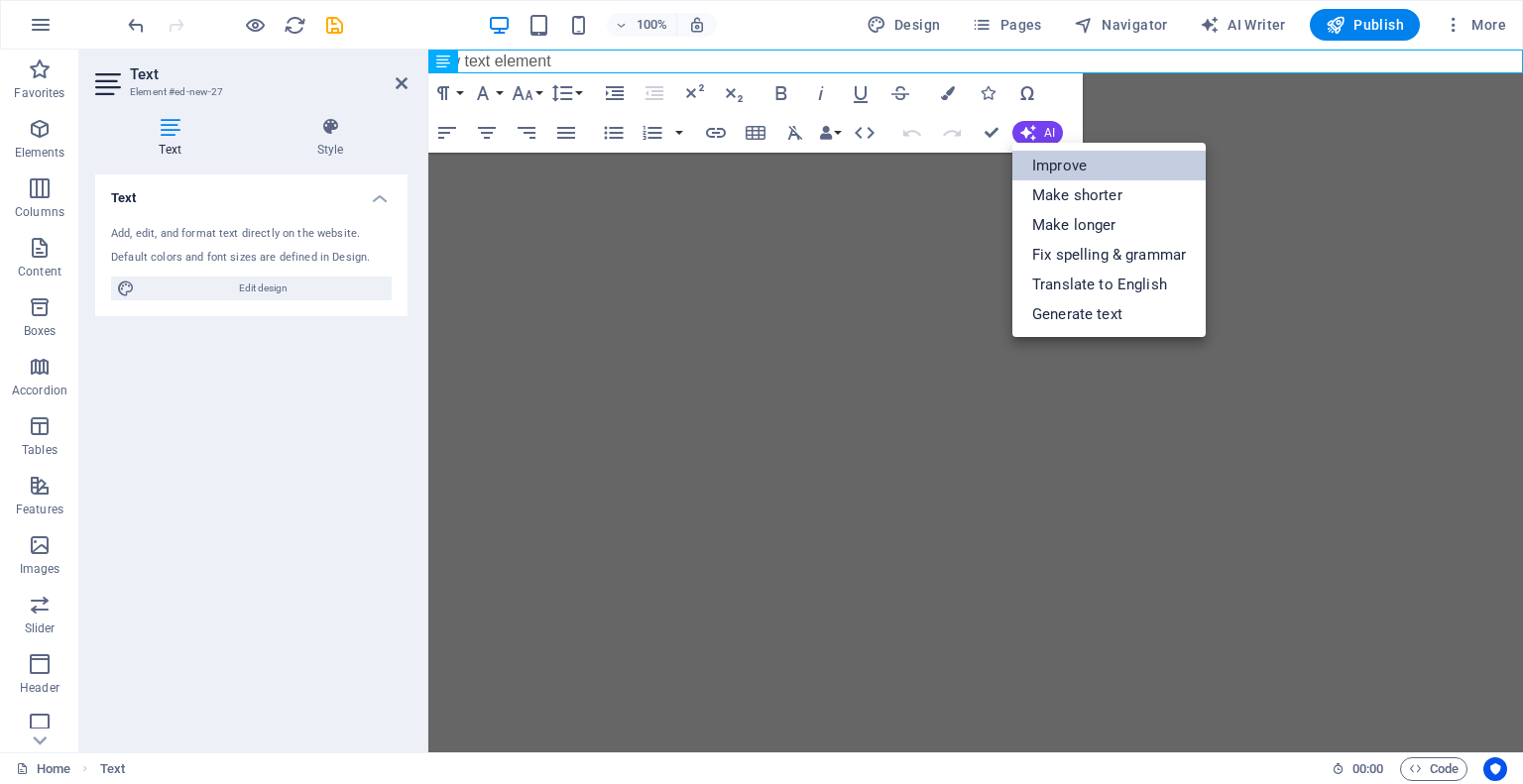 click on "Improve" at bounding box center [1109, 166] 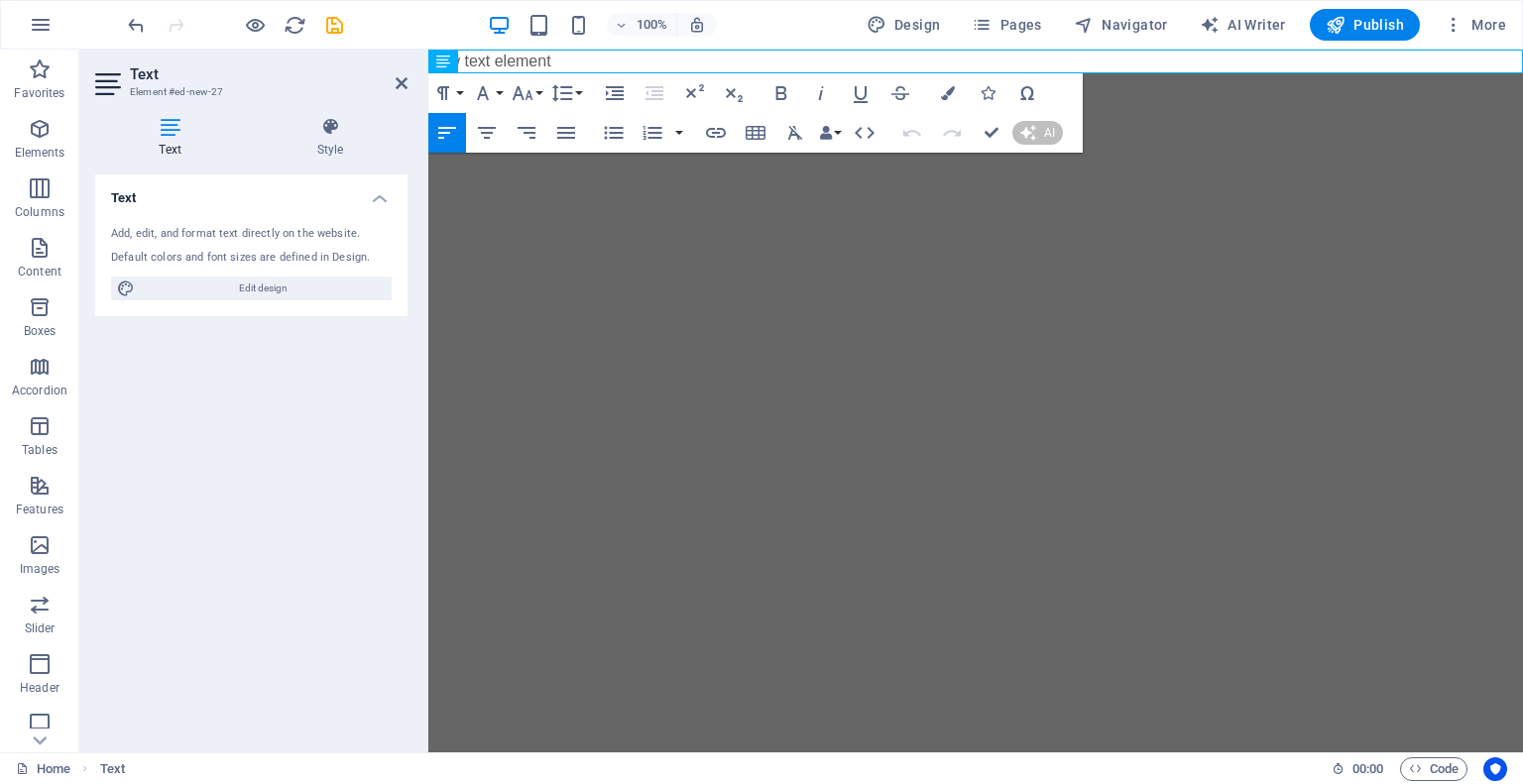 type 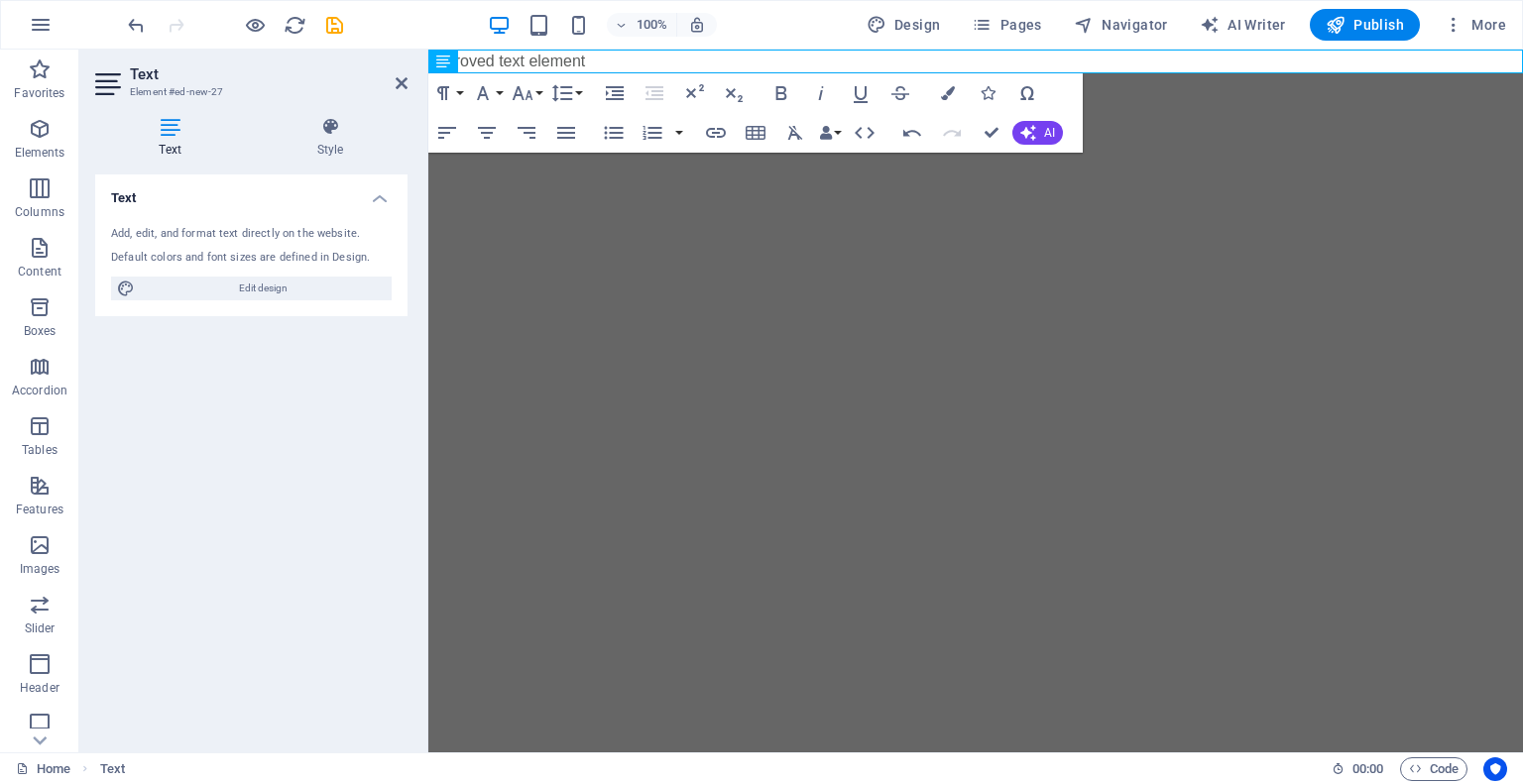 click at bounding box center (110, 84) 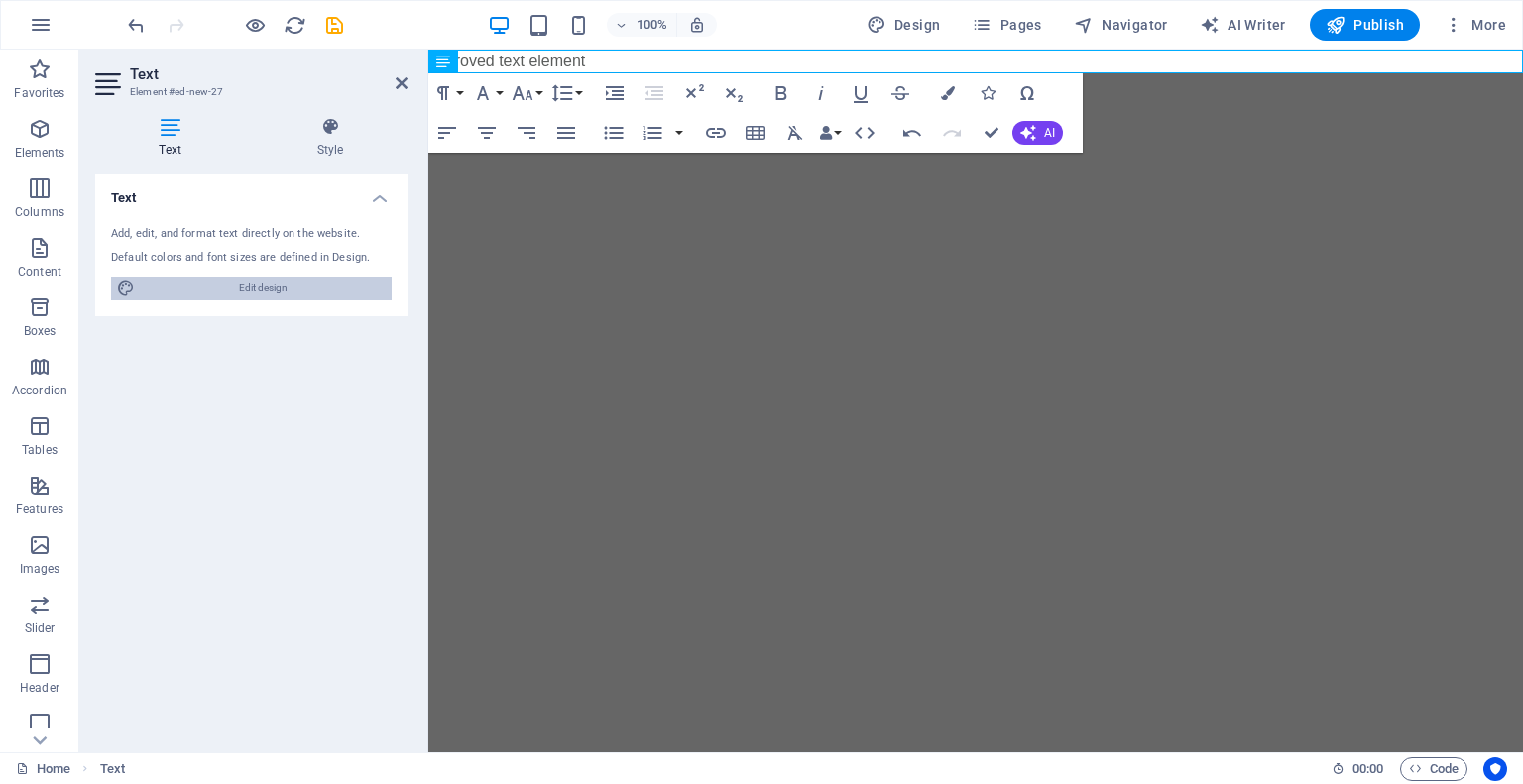click on "Edit design" at bounding box center [263, 288] 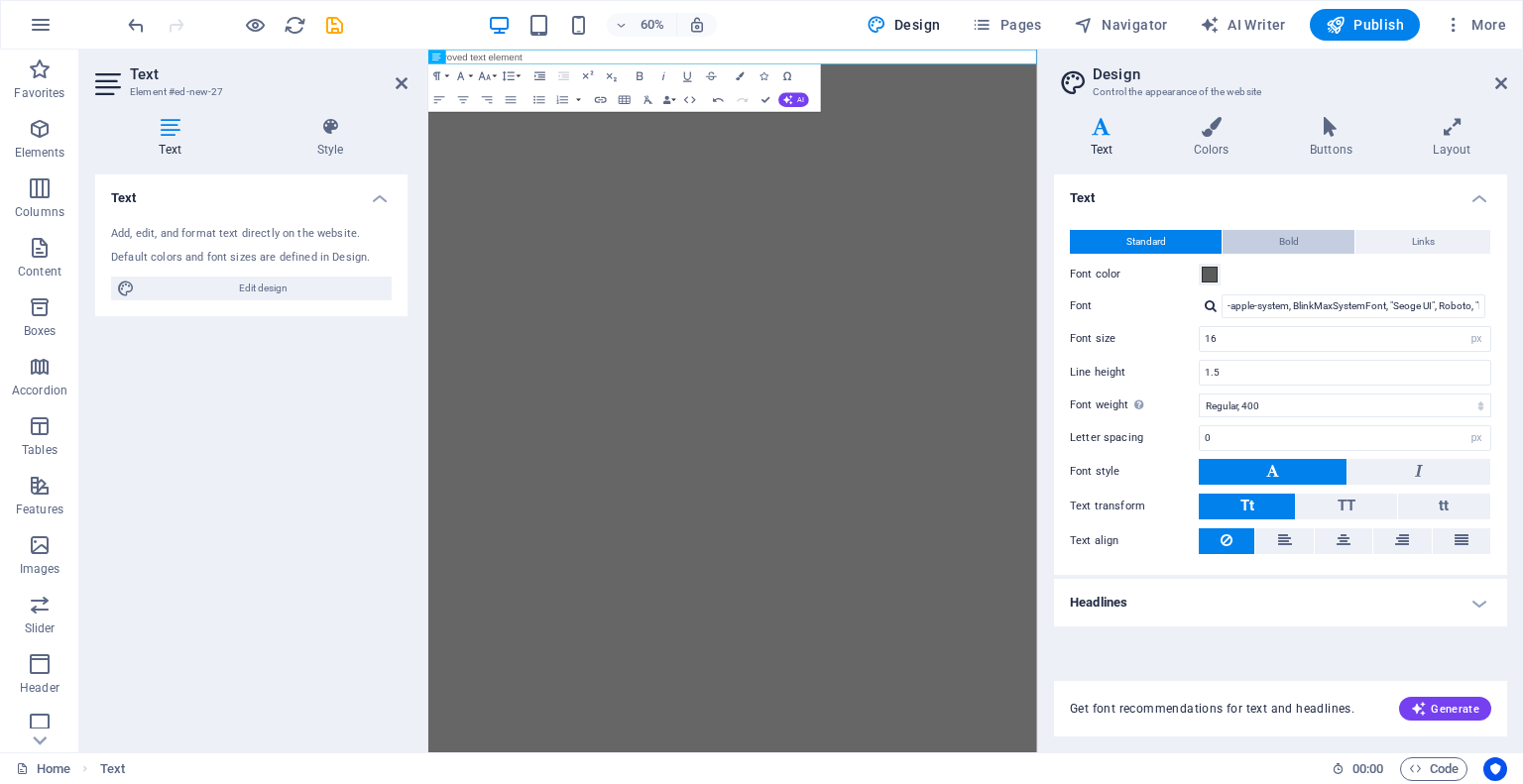 click on "Bold" at bounding box center (1288, 242) 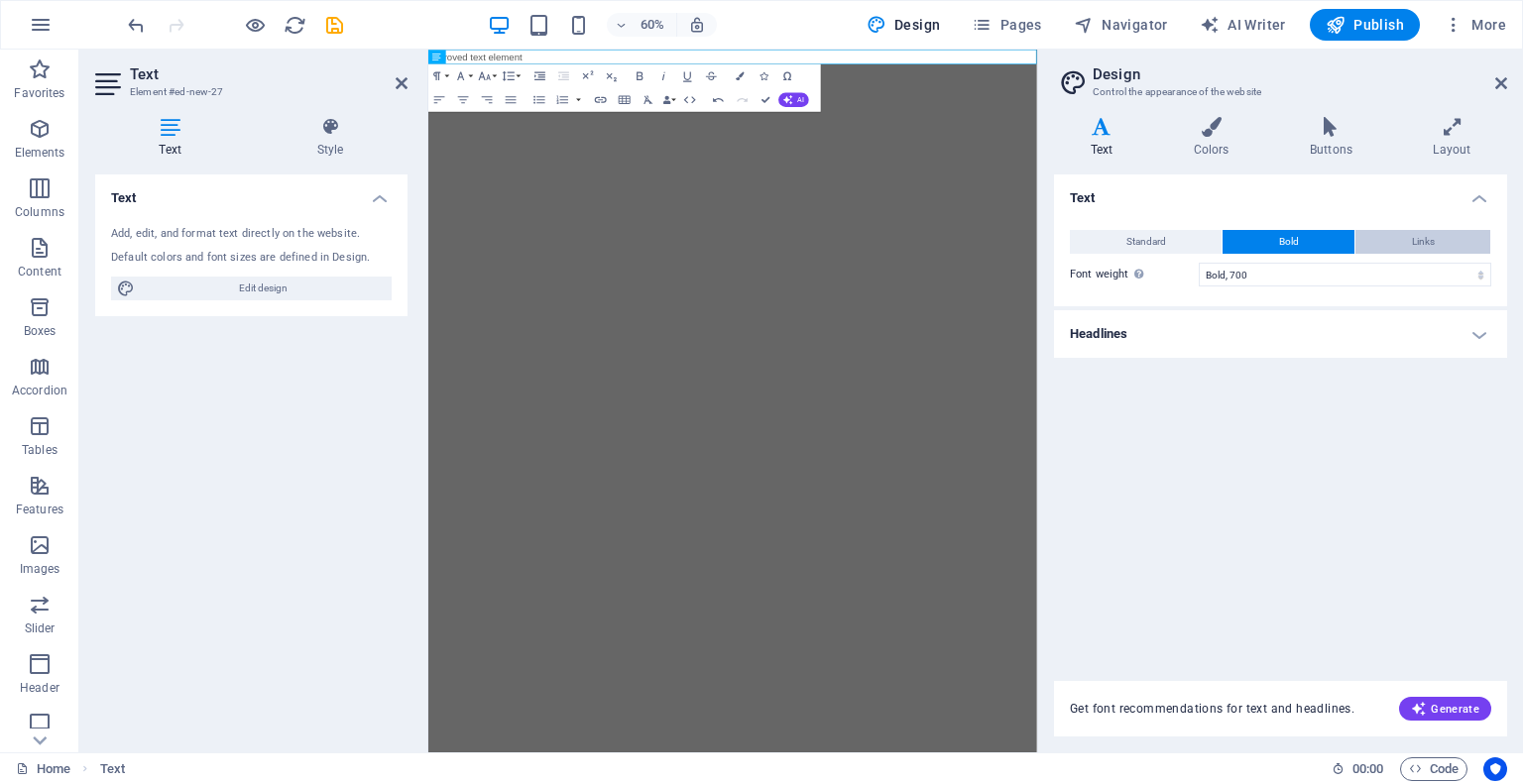 click on "Links" at bounding box center [1423, 242] 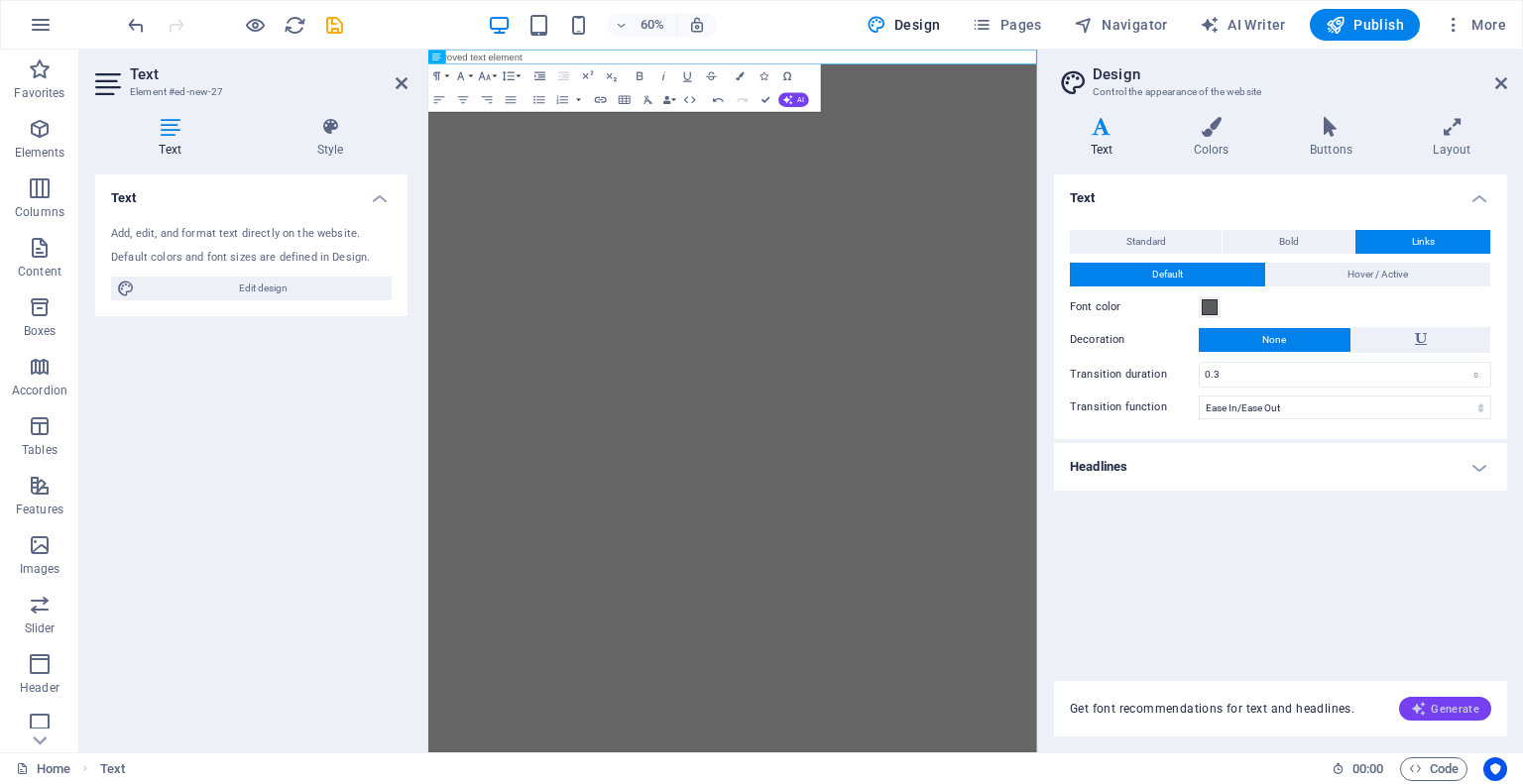 click at bounding box center [1419, 709] 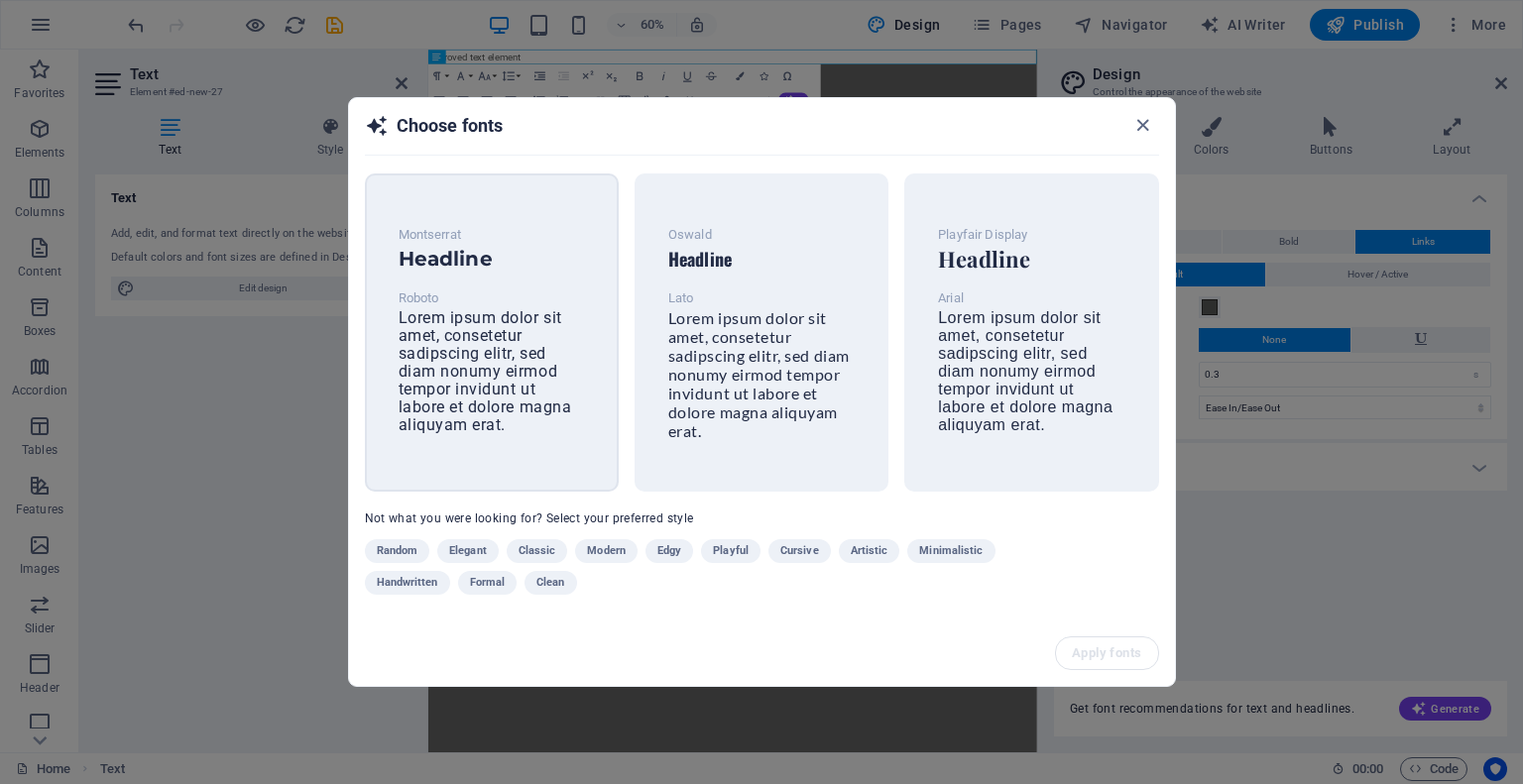 click on "Montserrat Headline Roboto Lorem ipsum dolor sit amet, consetetur sadipscing elitr, sed diam nonumy eirmod tempor invidunt ut labore et dolore magna aliquyam erat." at bounding box center (492, 329) 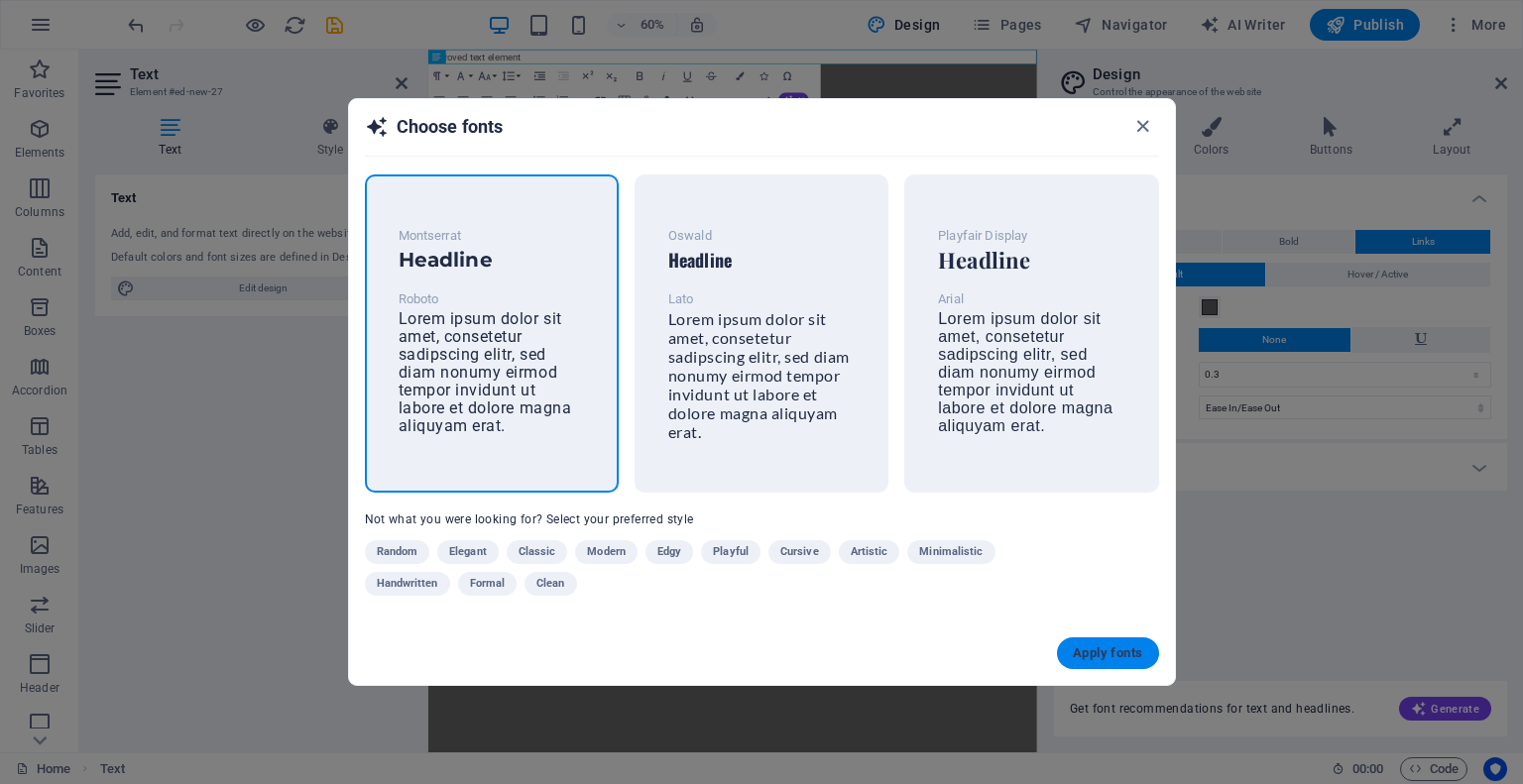 click on "Apply fonts" at bounding box center (1108, 653) 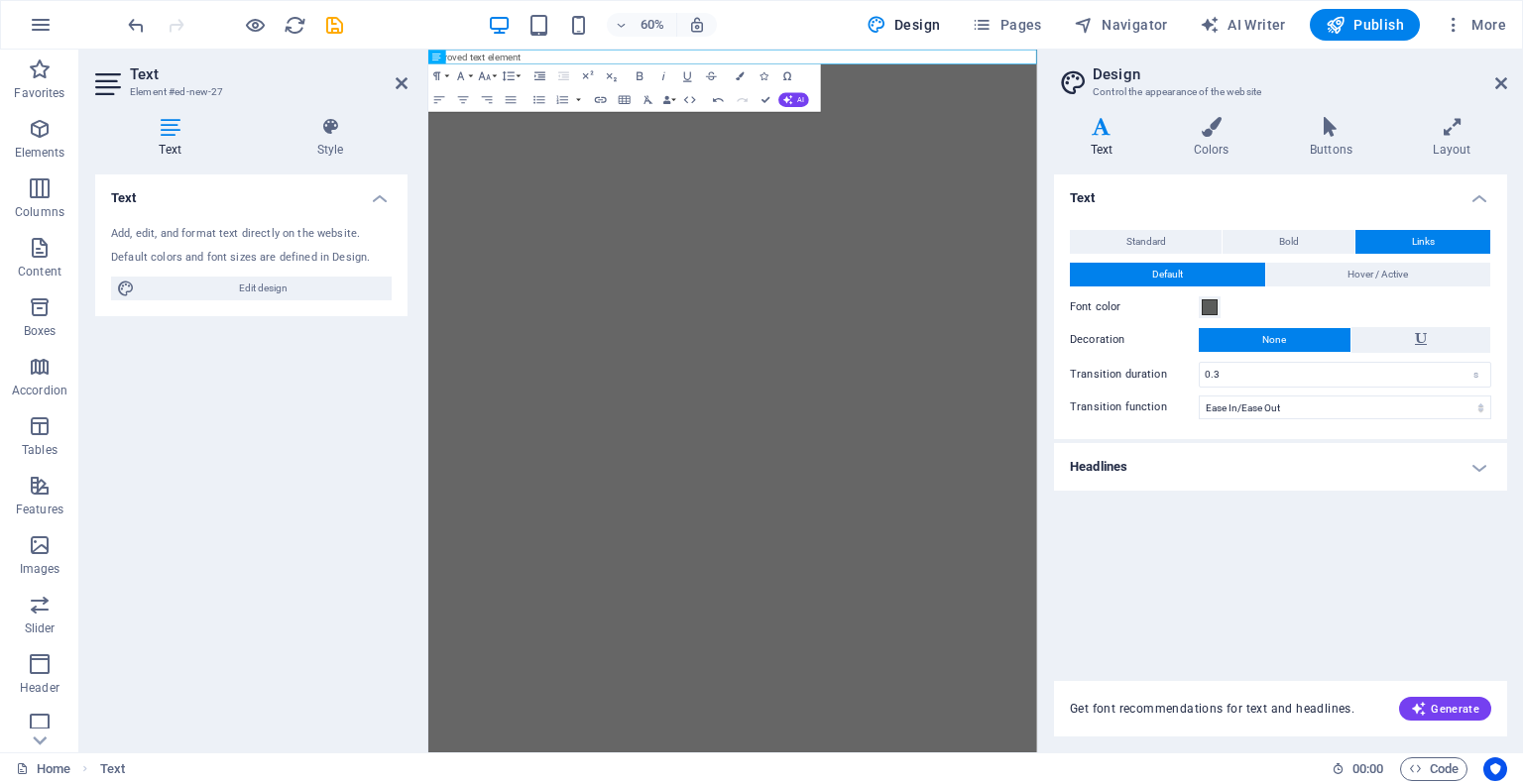 click at bounding box center (1102, 127) 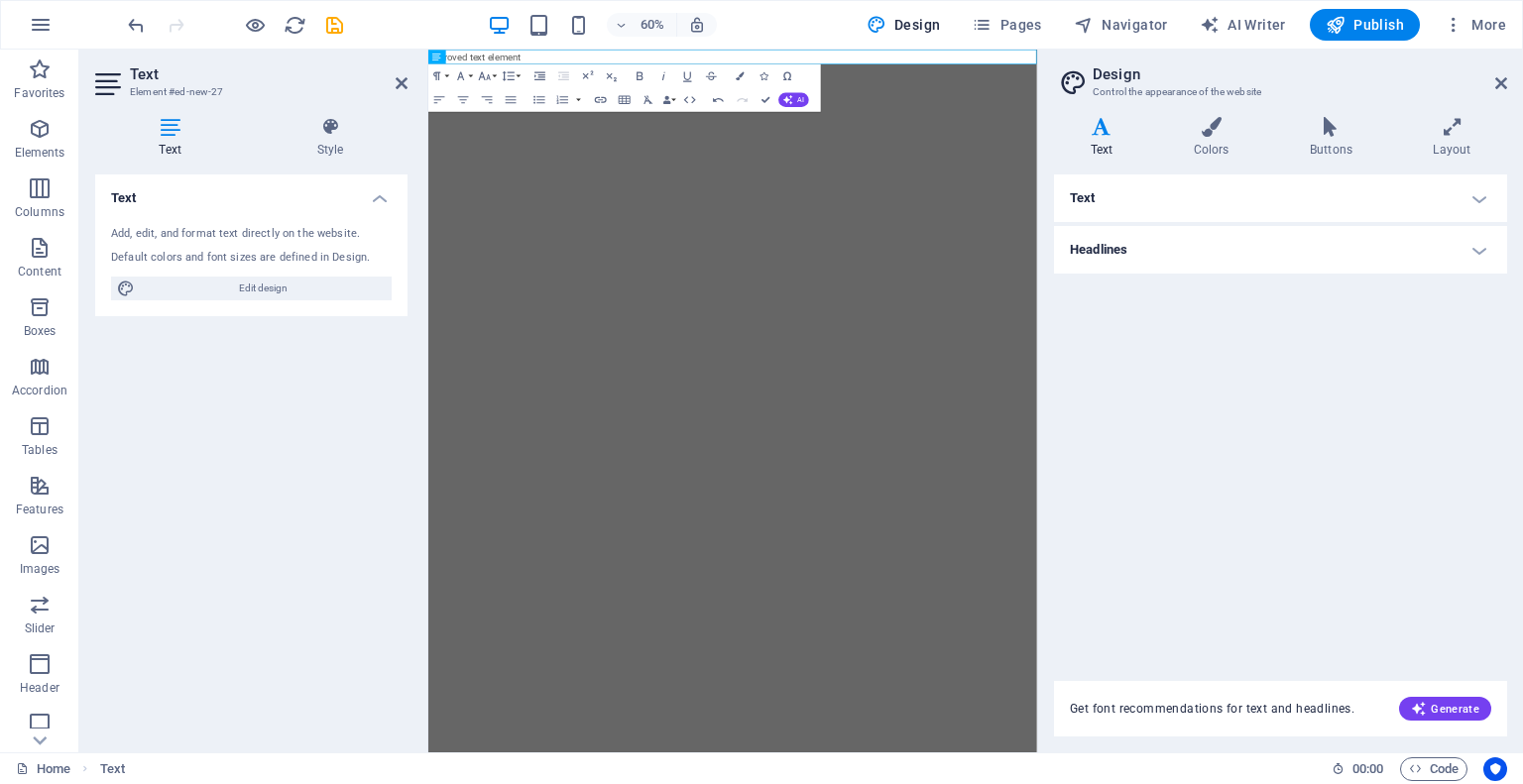 click on "Text" at bounding box center (1280, 198) 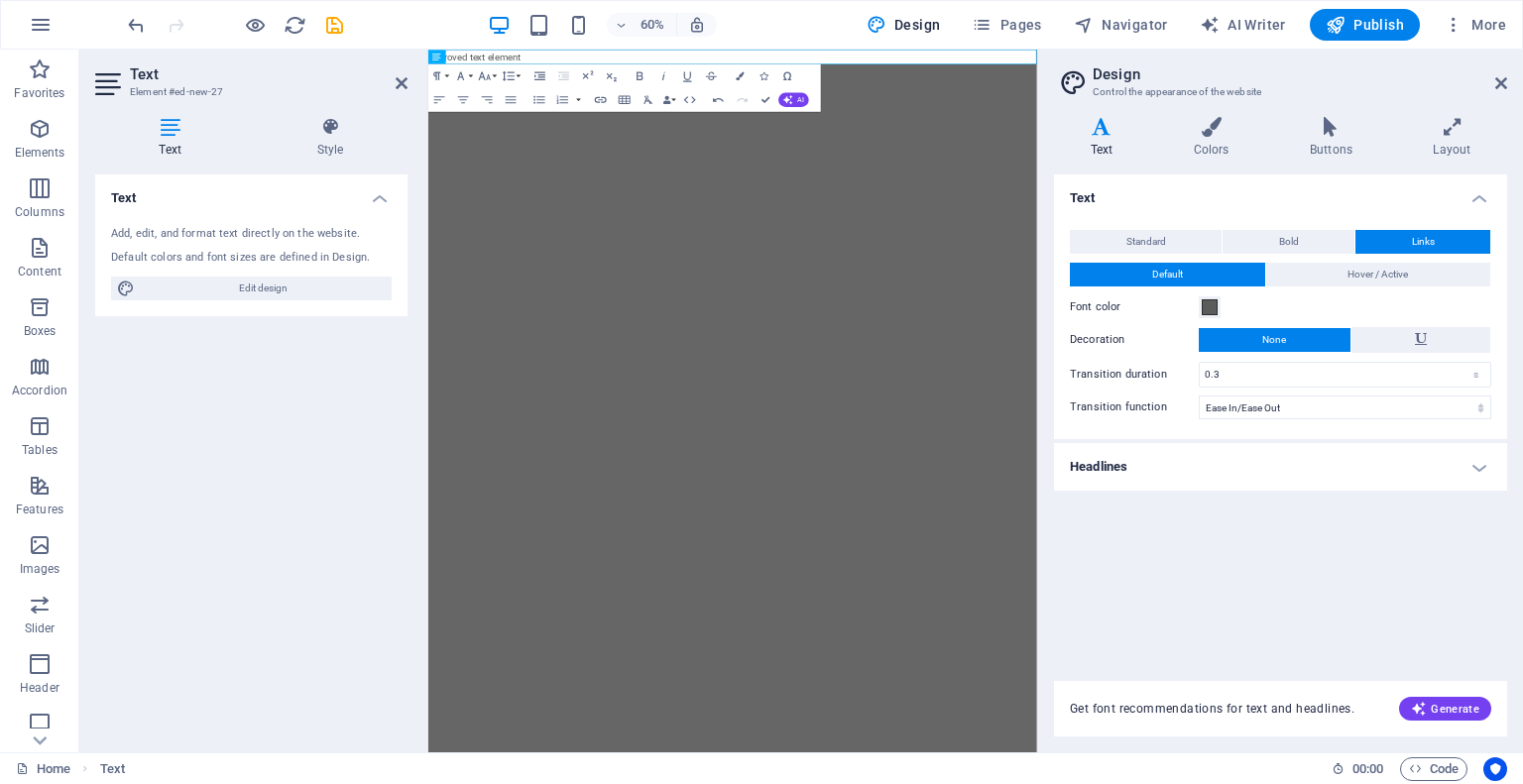 drag, startPoint x: 1125, startPoint y: 177, endPoint x: 1460, endPoint y: 660, distance: 587.8044 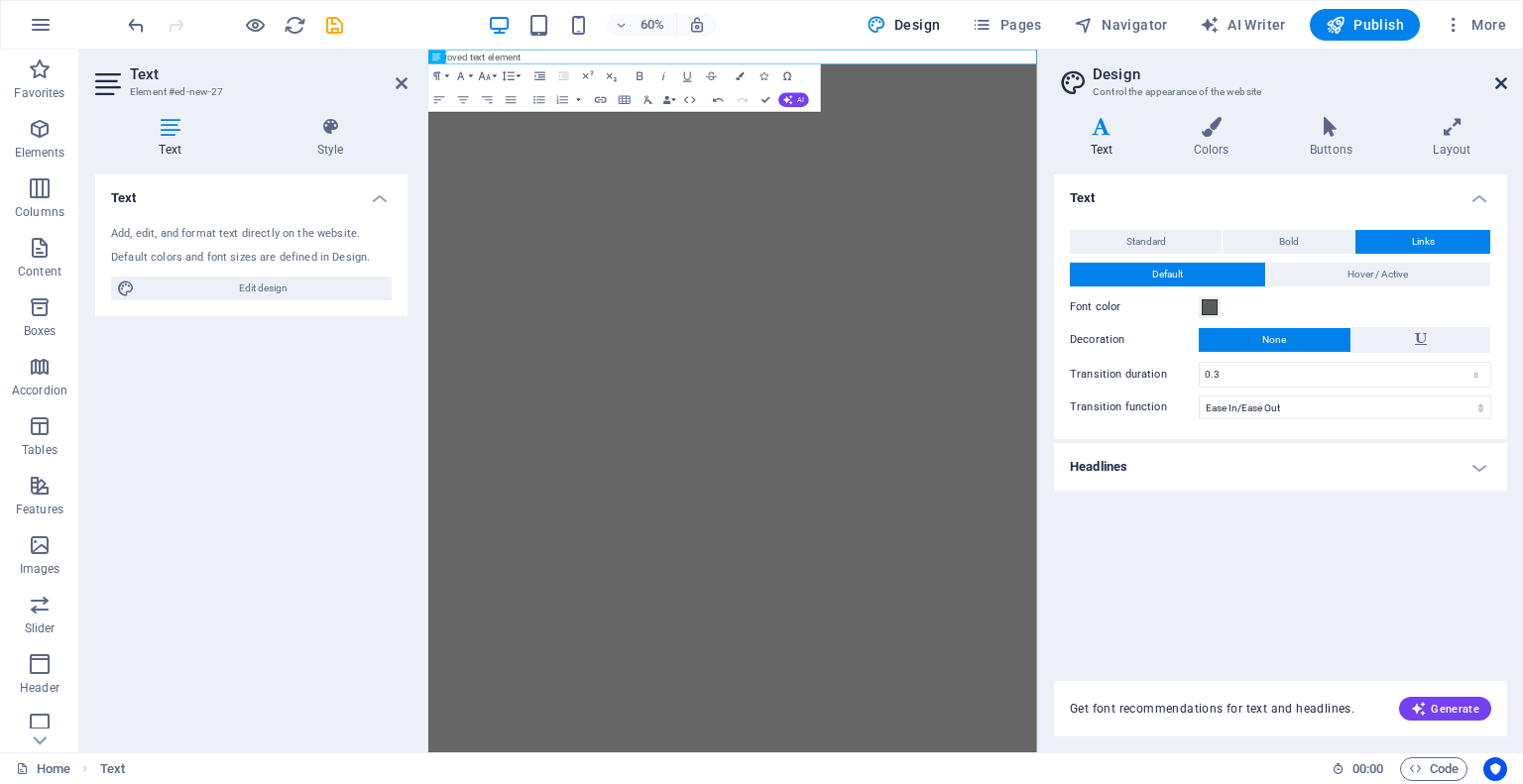 click at bounding box center [1501, 83] 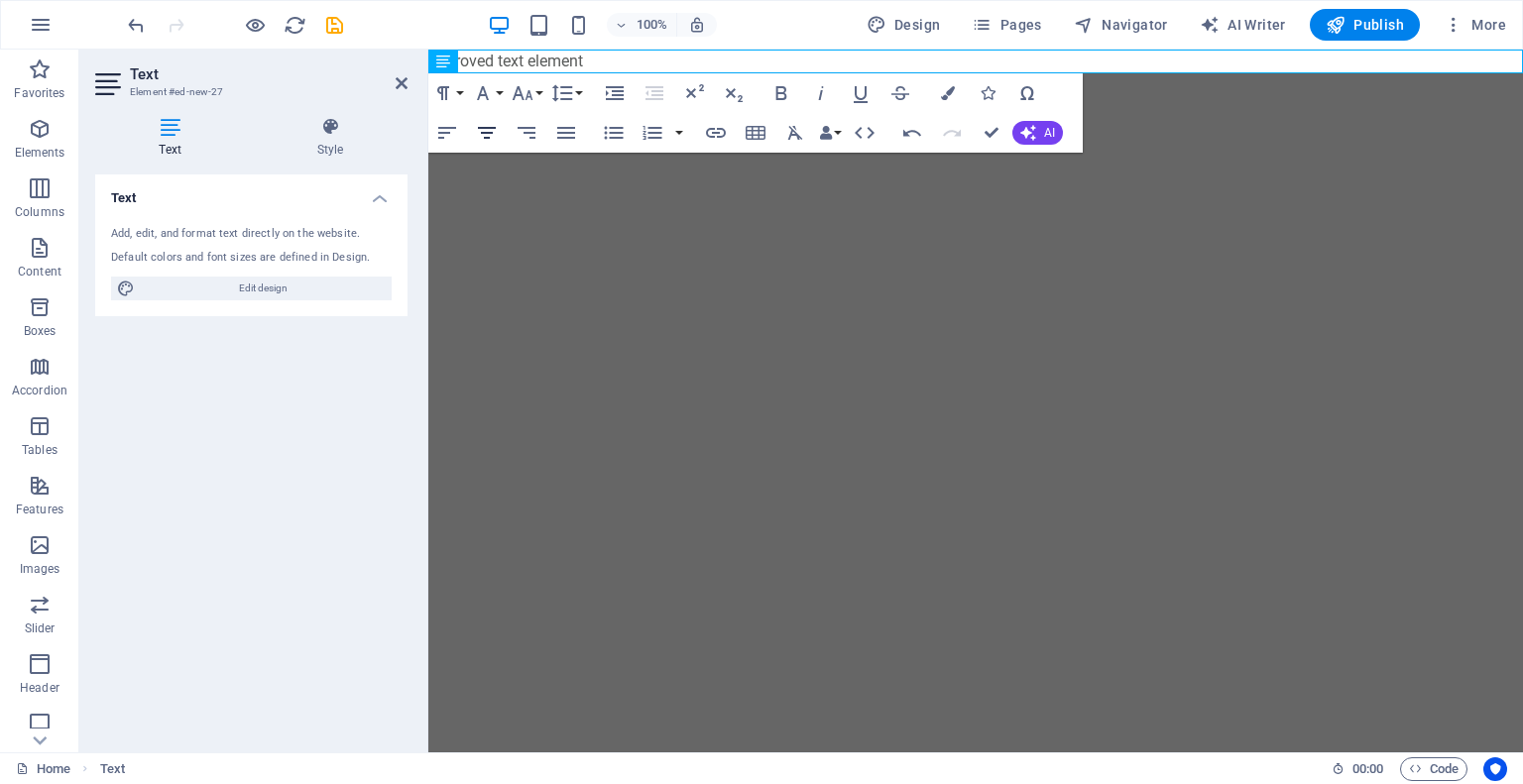 click 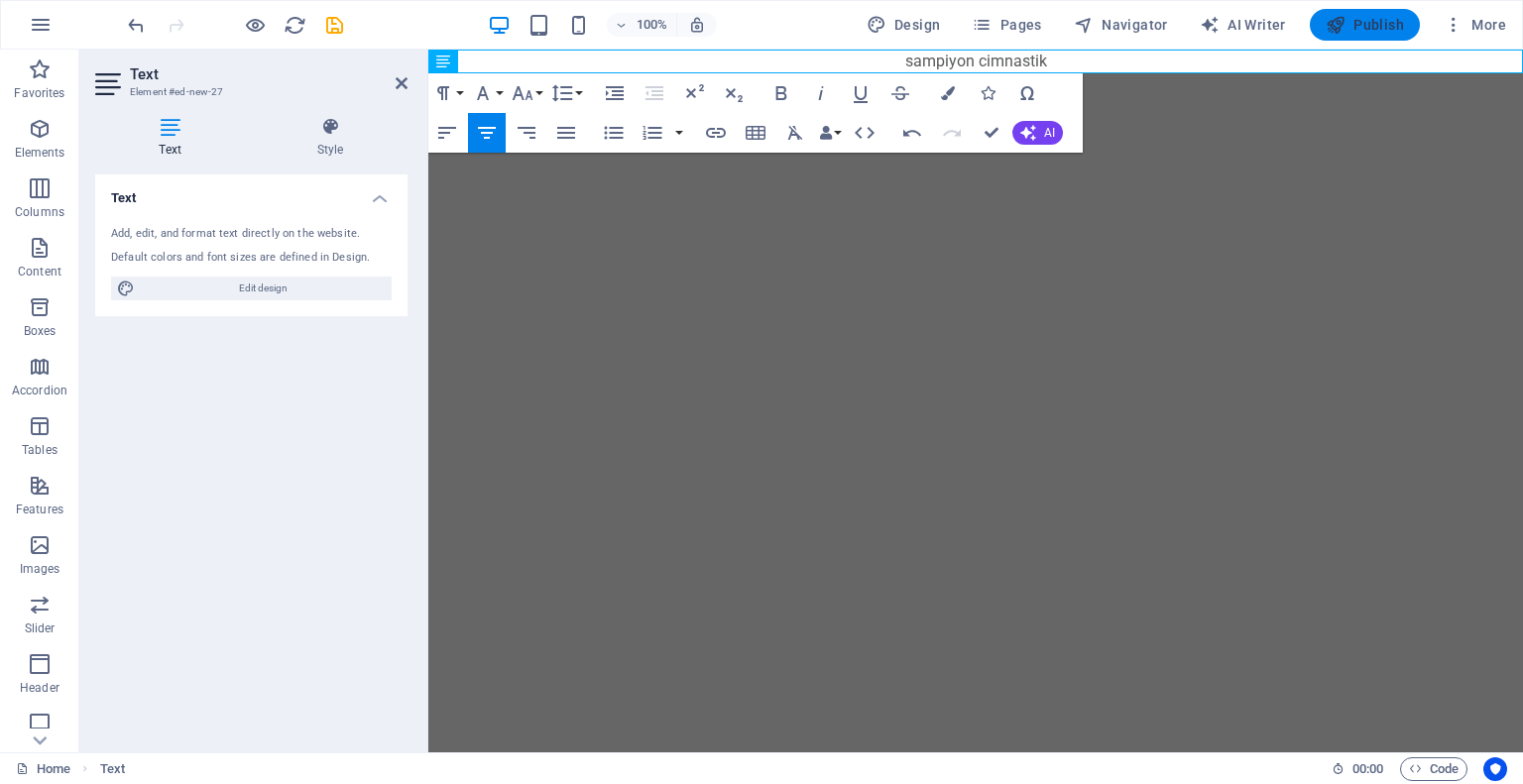 click at bounding box center [1336, 25] 